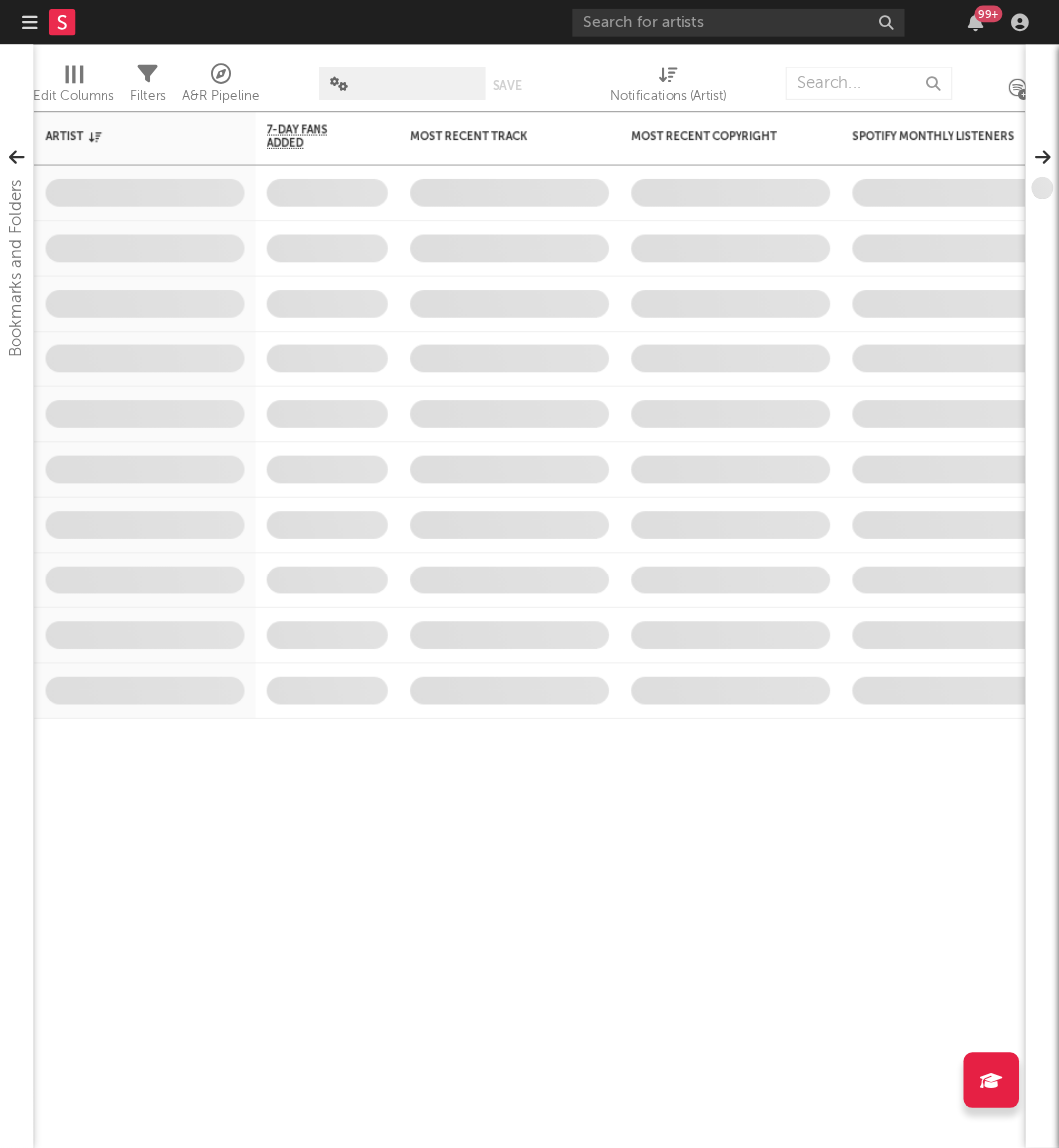 scroll, scrollTop: 0, scrollLeft: 0, axis: both 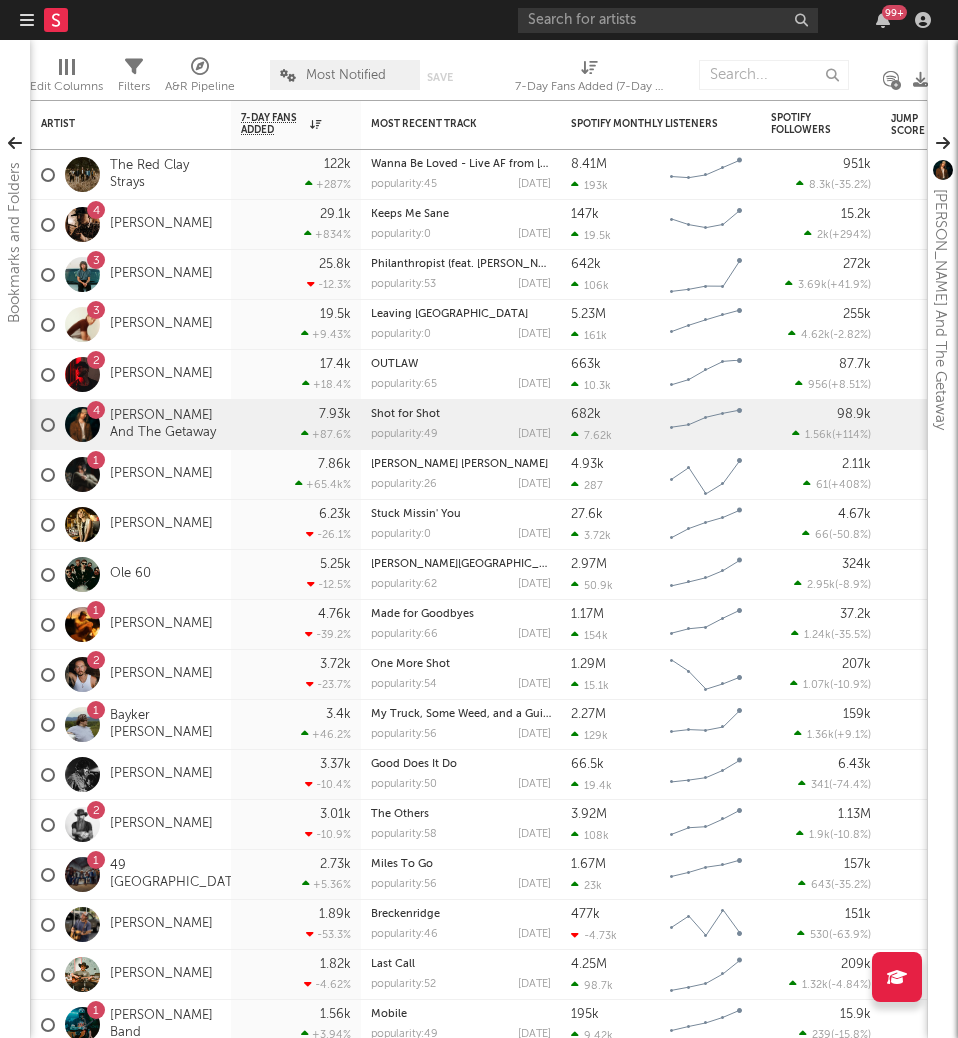 click at bounding box center [27, 20] 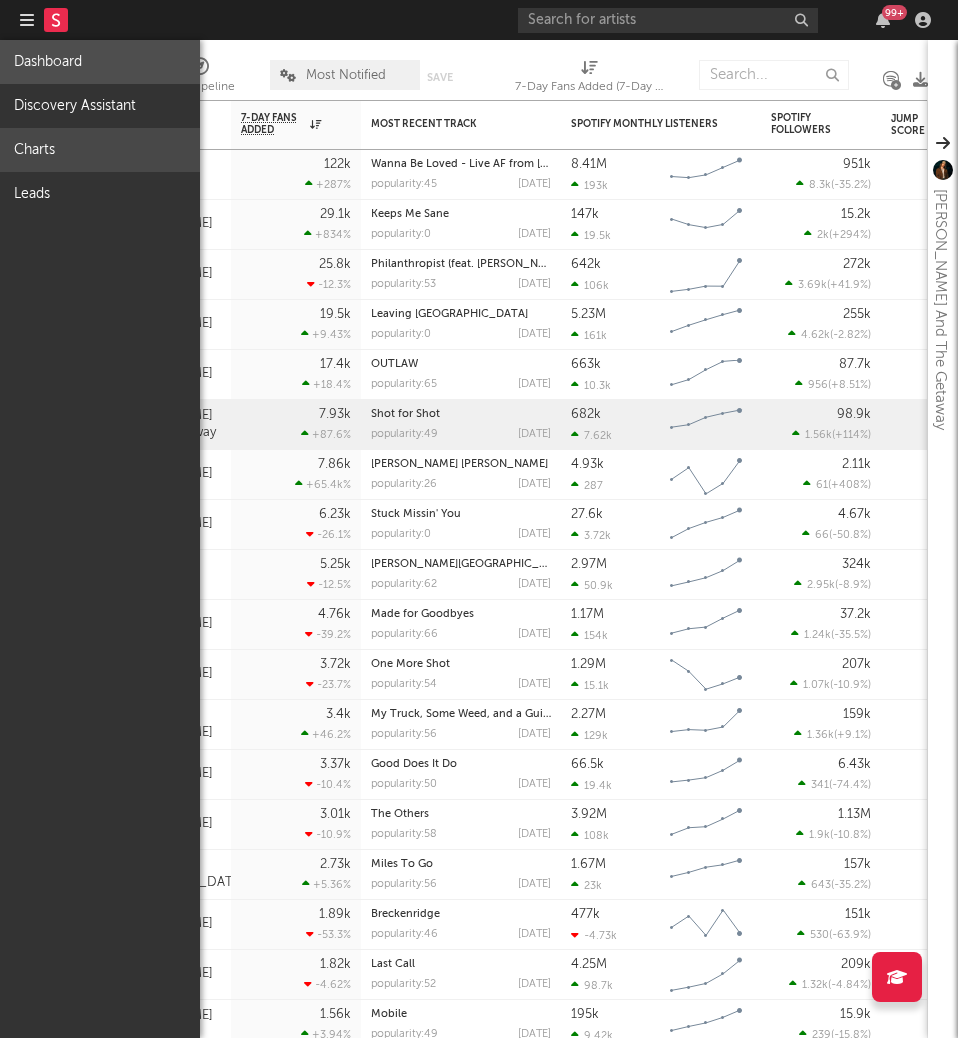 click on "Charts" at bounding box center [100, 150] 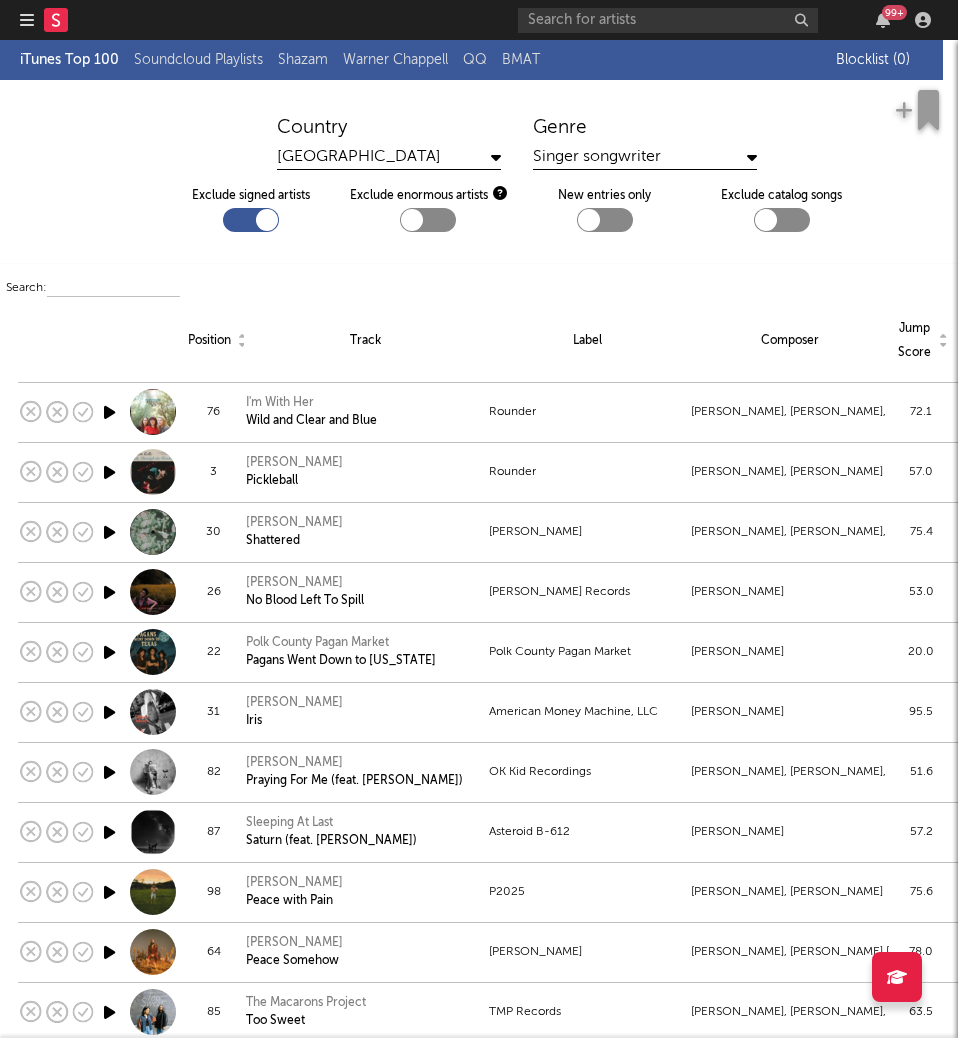 click on "Singer songwriter" at bounding box center [645, 157] 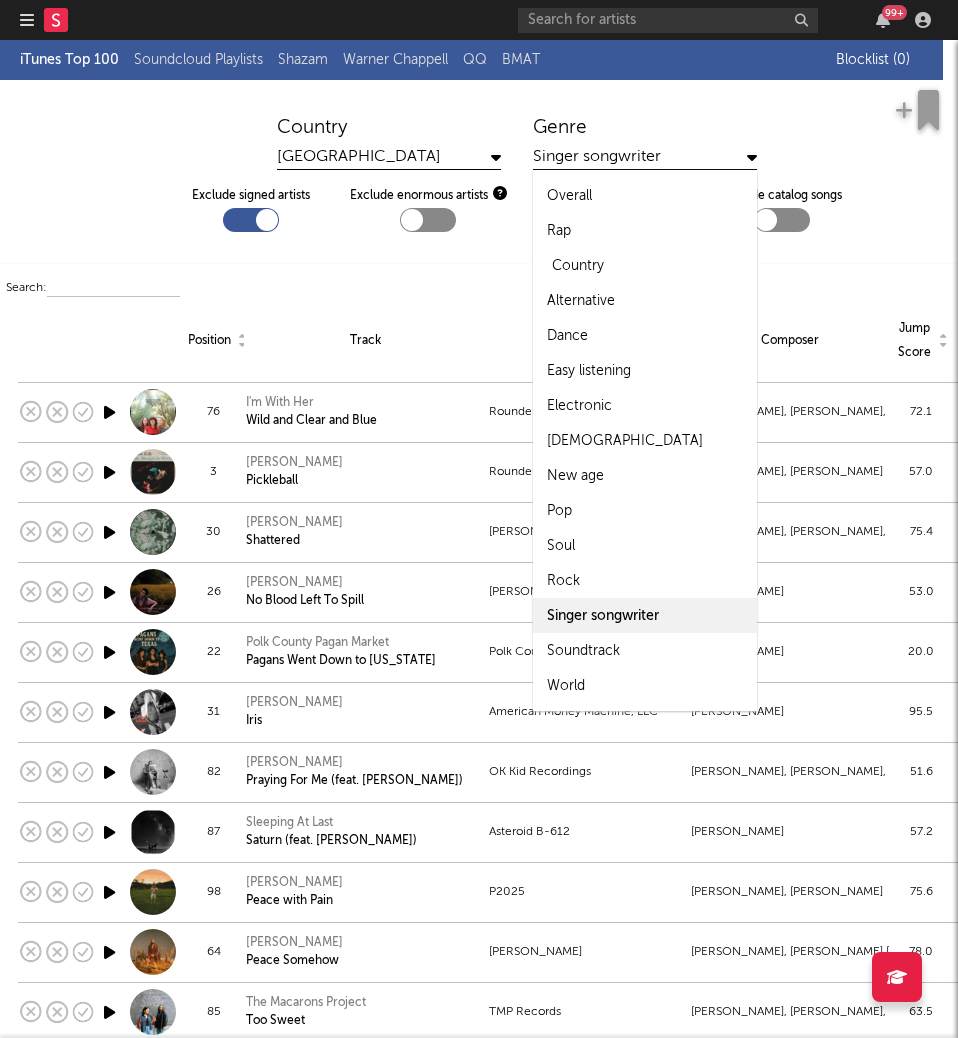 click on "Country" at bounding box center [645, 265] 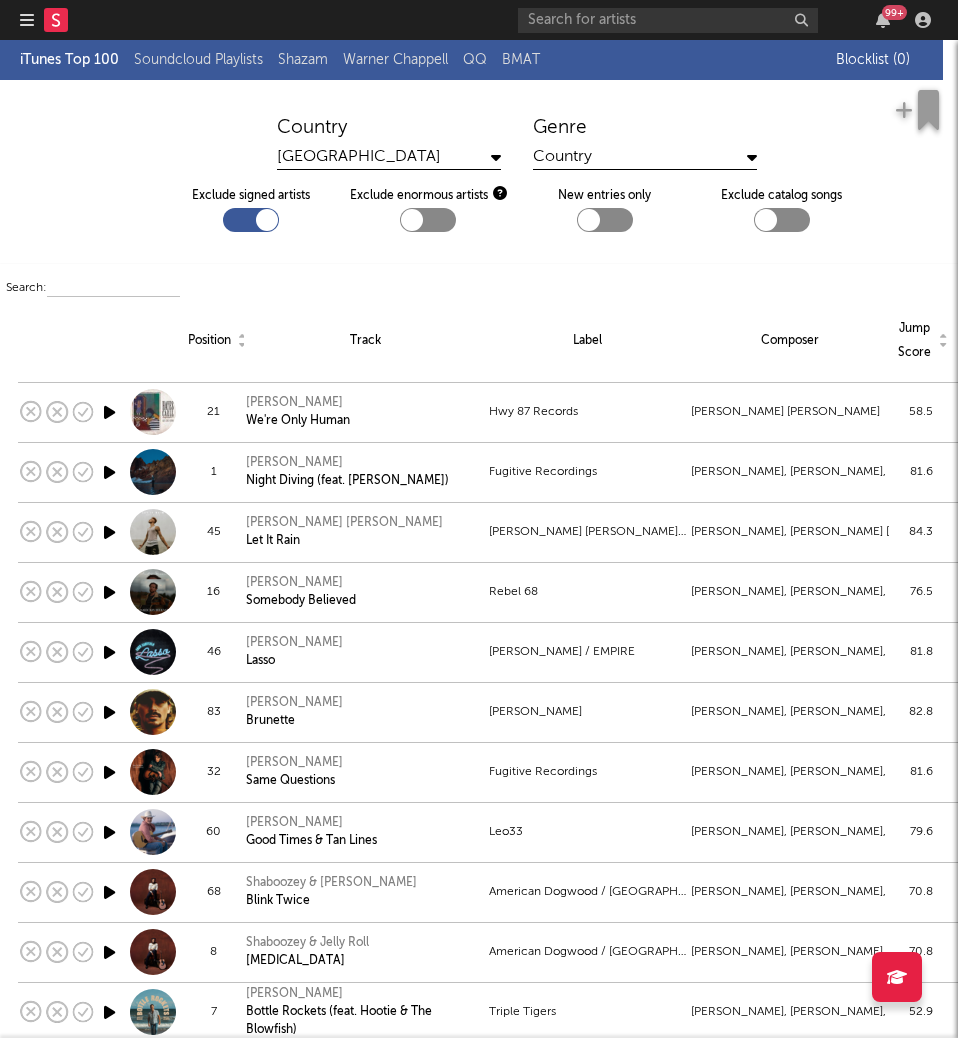 click on "Composer" at bounding box center (790, 341) 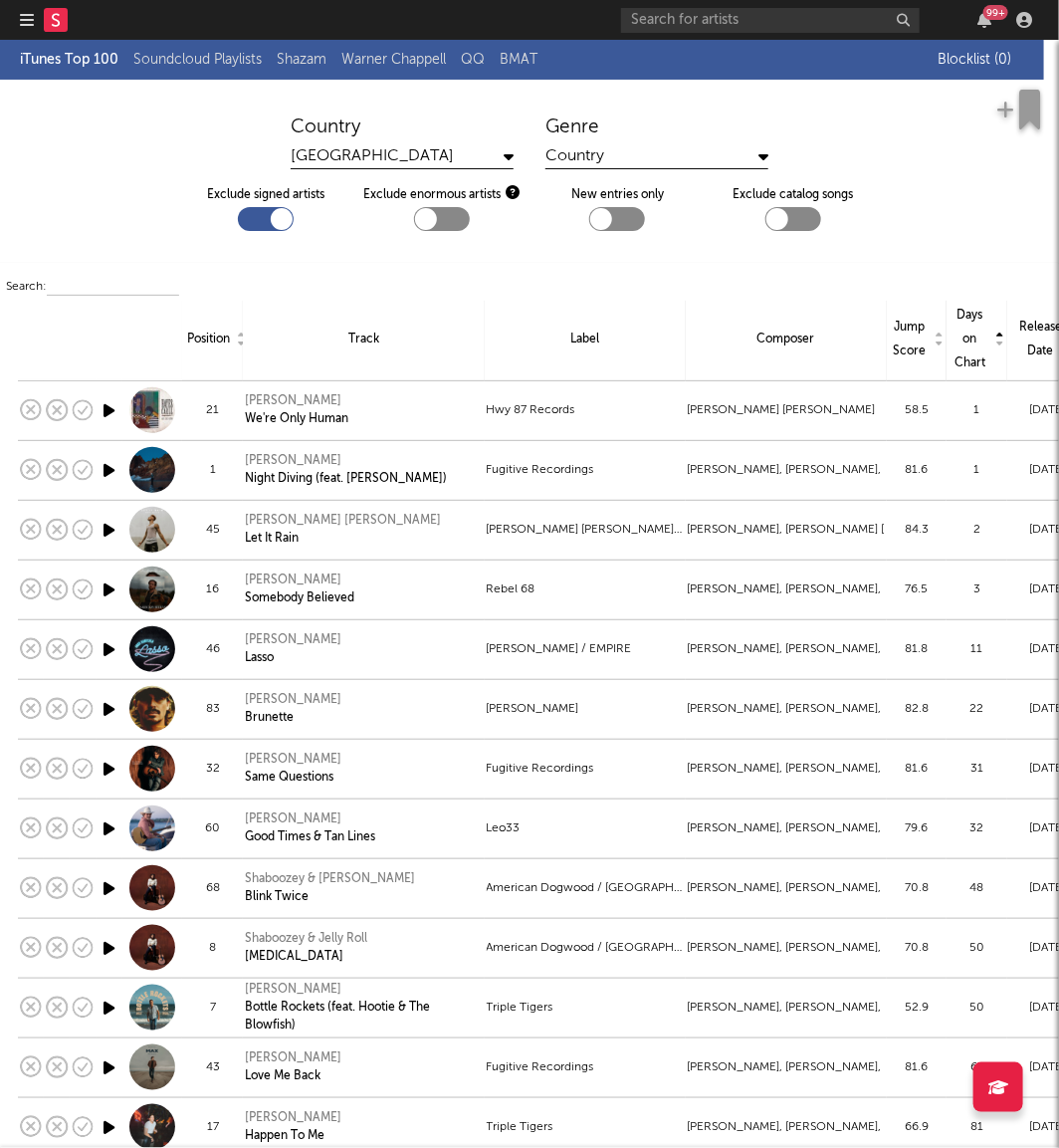 click on "Position" at bounding box center [212, 340] 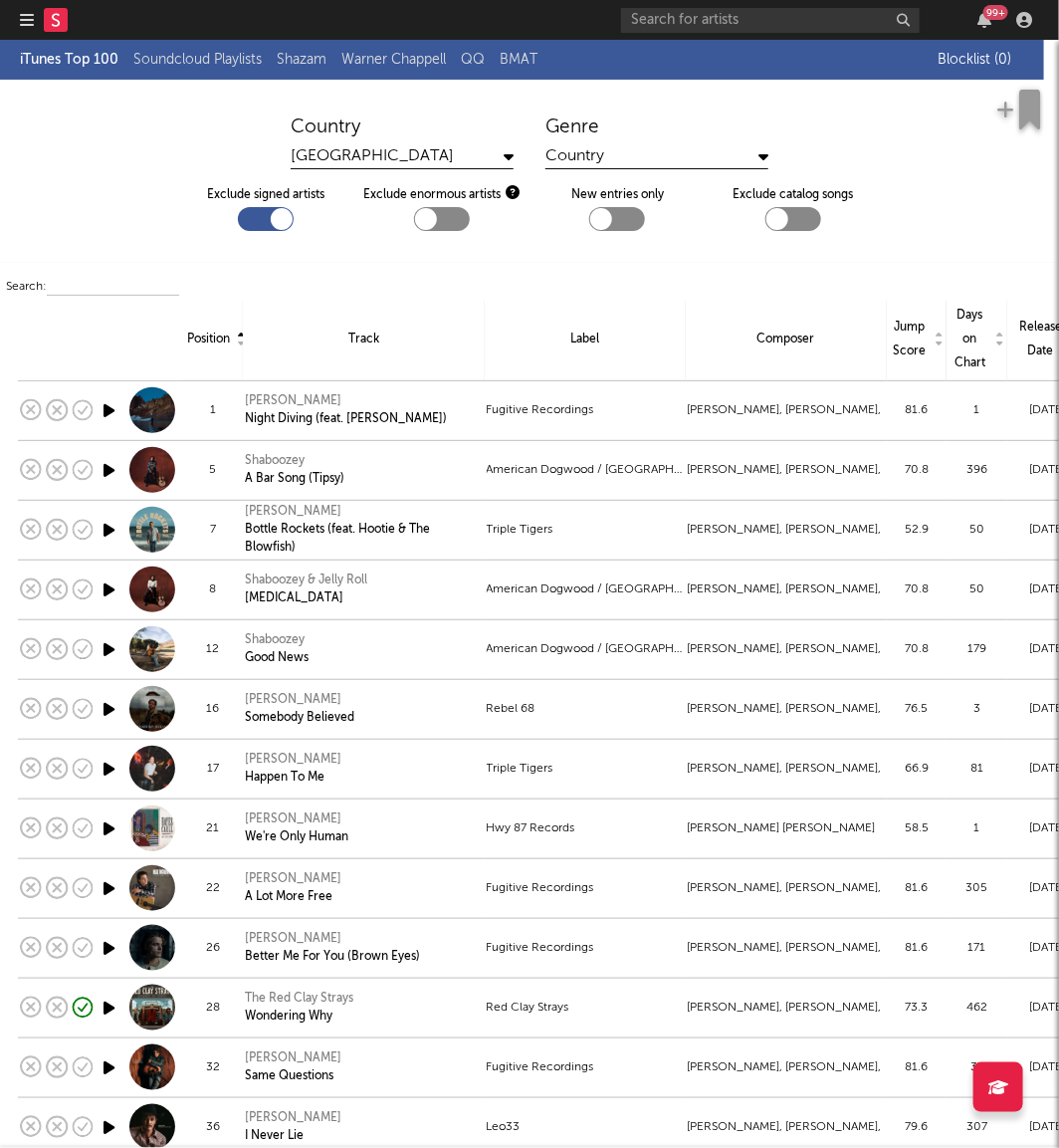click on "Days on Chart" at bounding box center (976, 340) 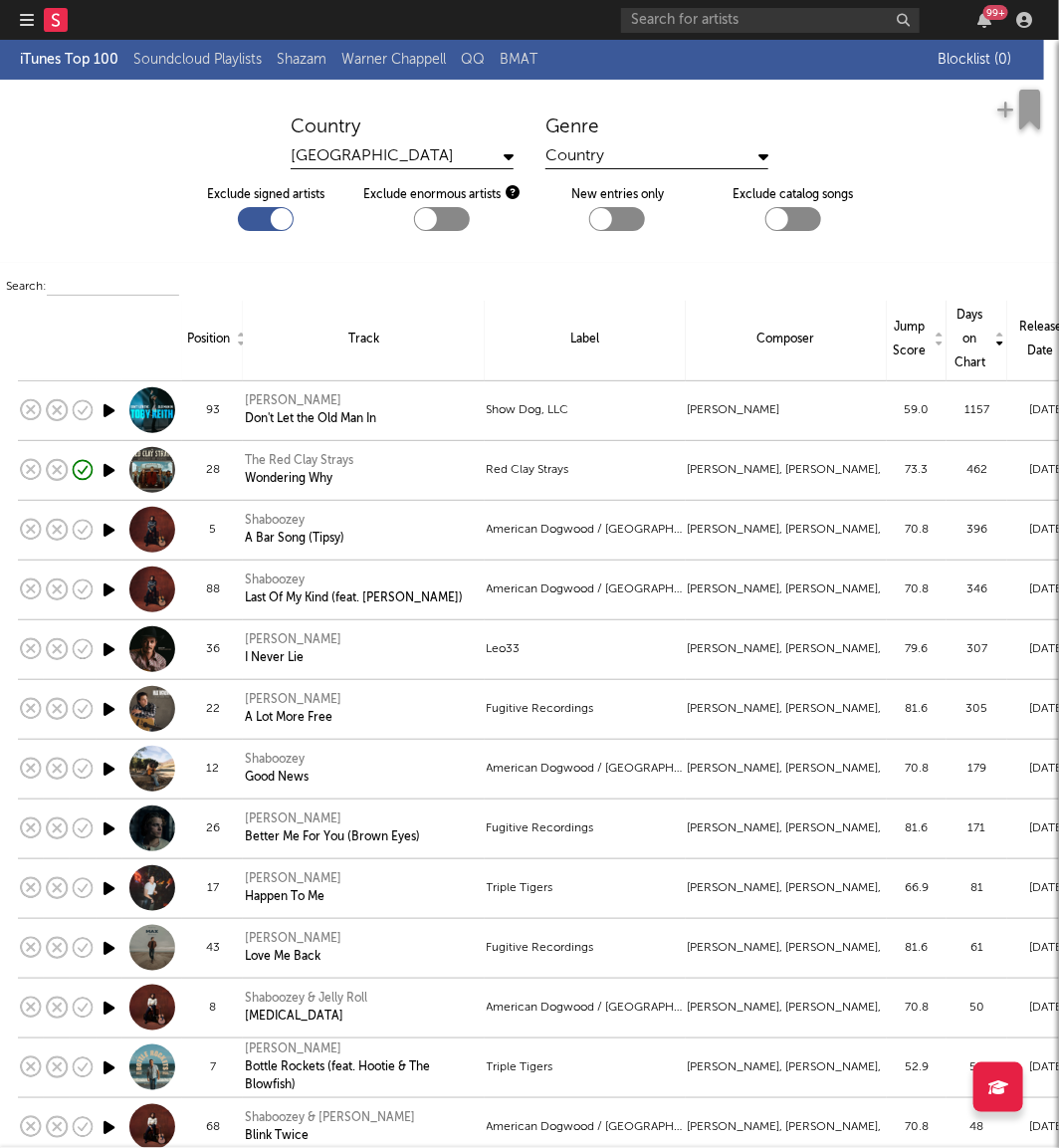 click on "Days on Chart" at bounding box center (976, 340) 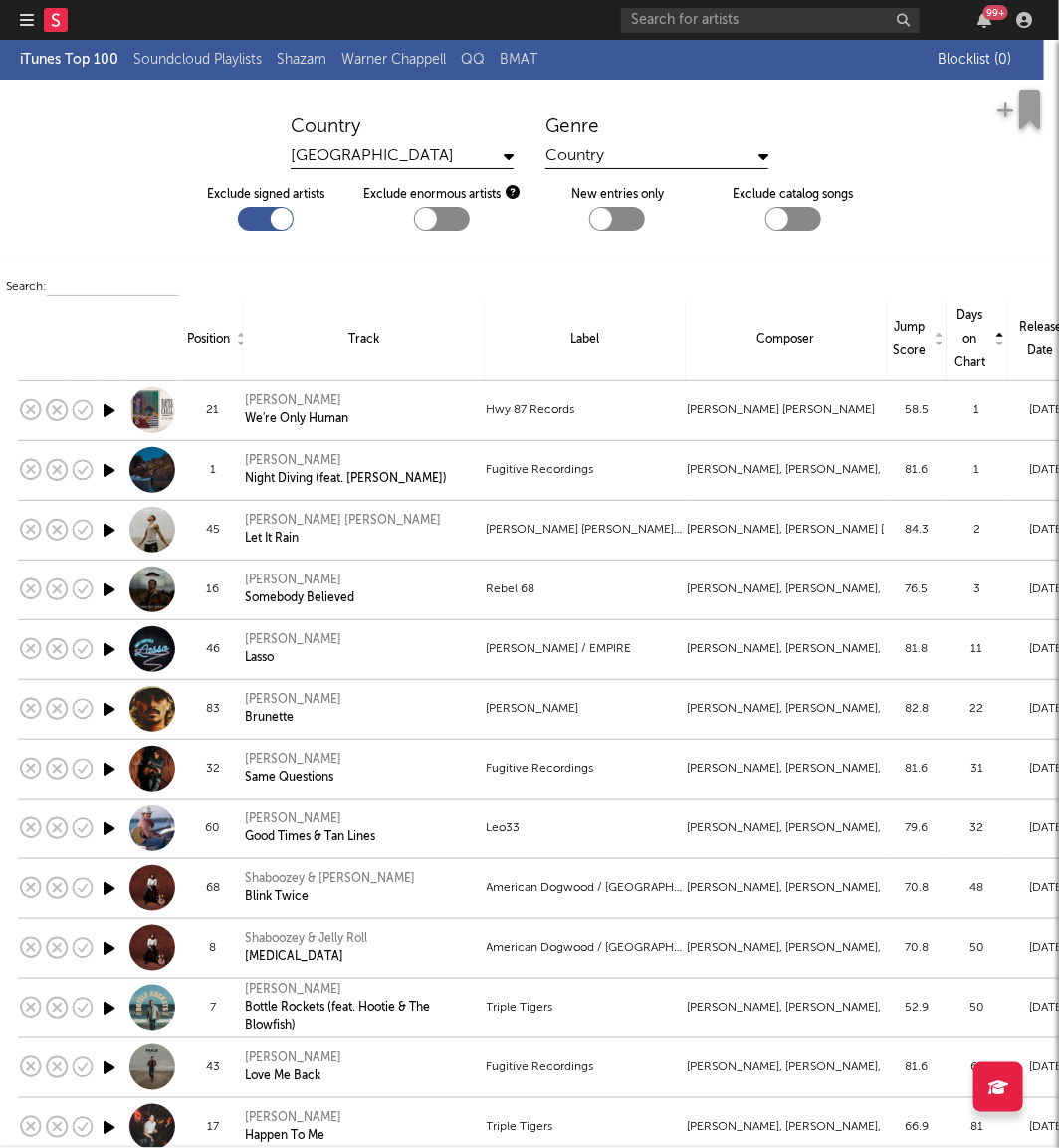 click at bounding box center (266, 219) 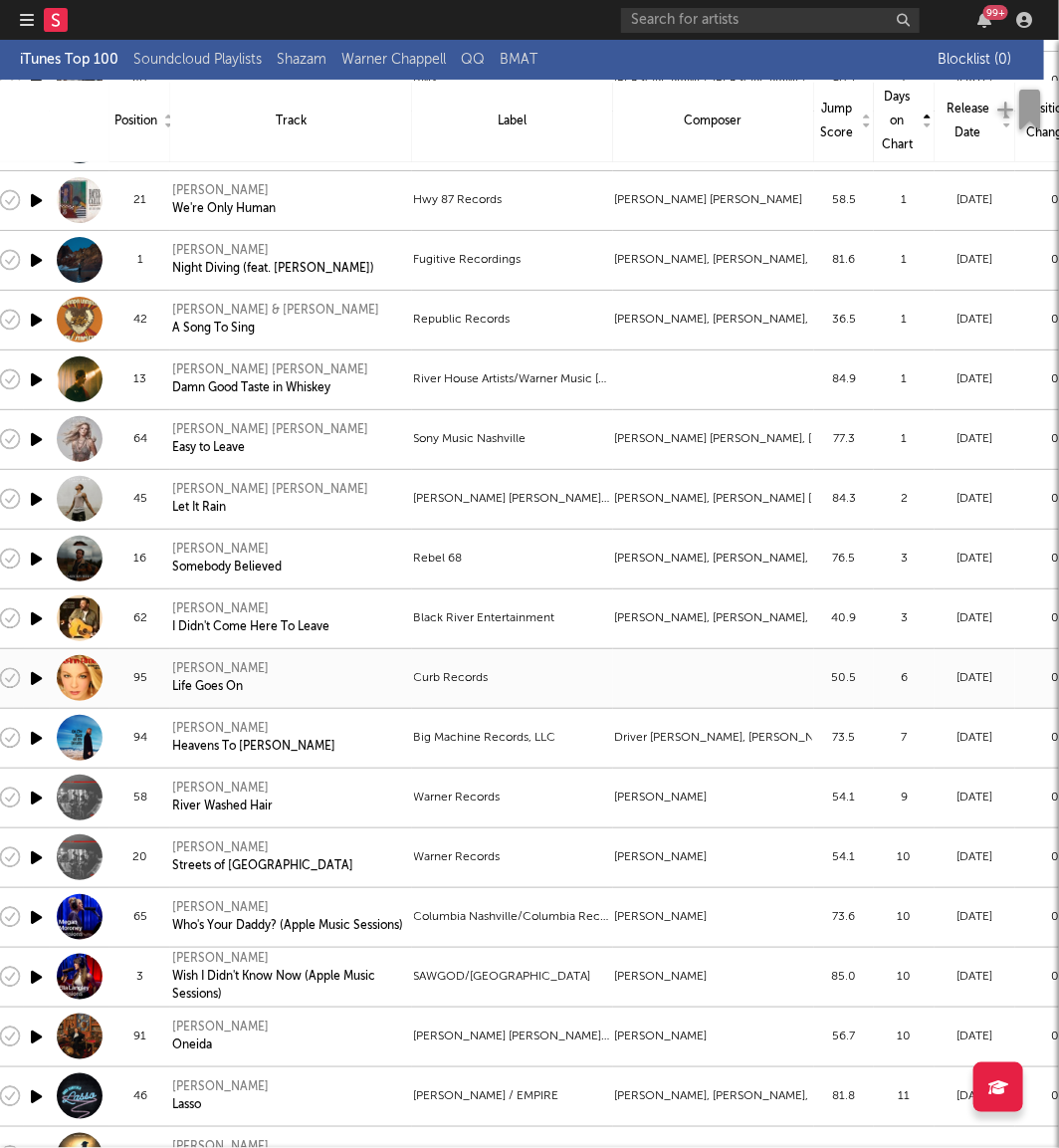 scroll, scrollTop: 330, scrollLeft: 43, axis: both 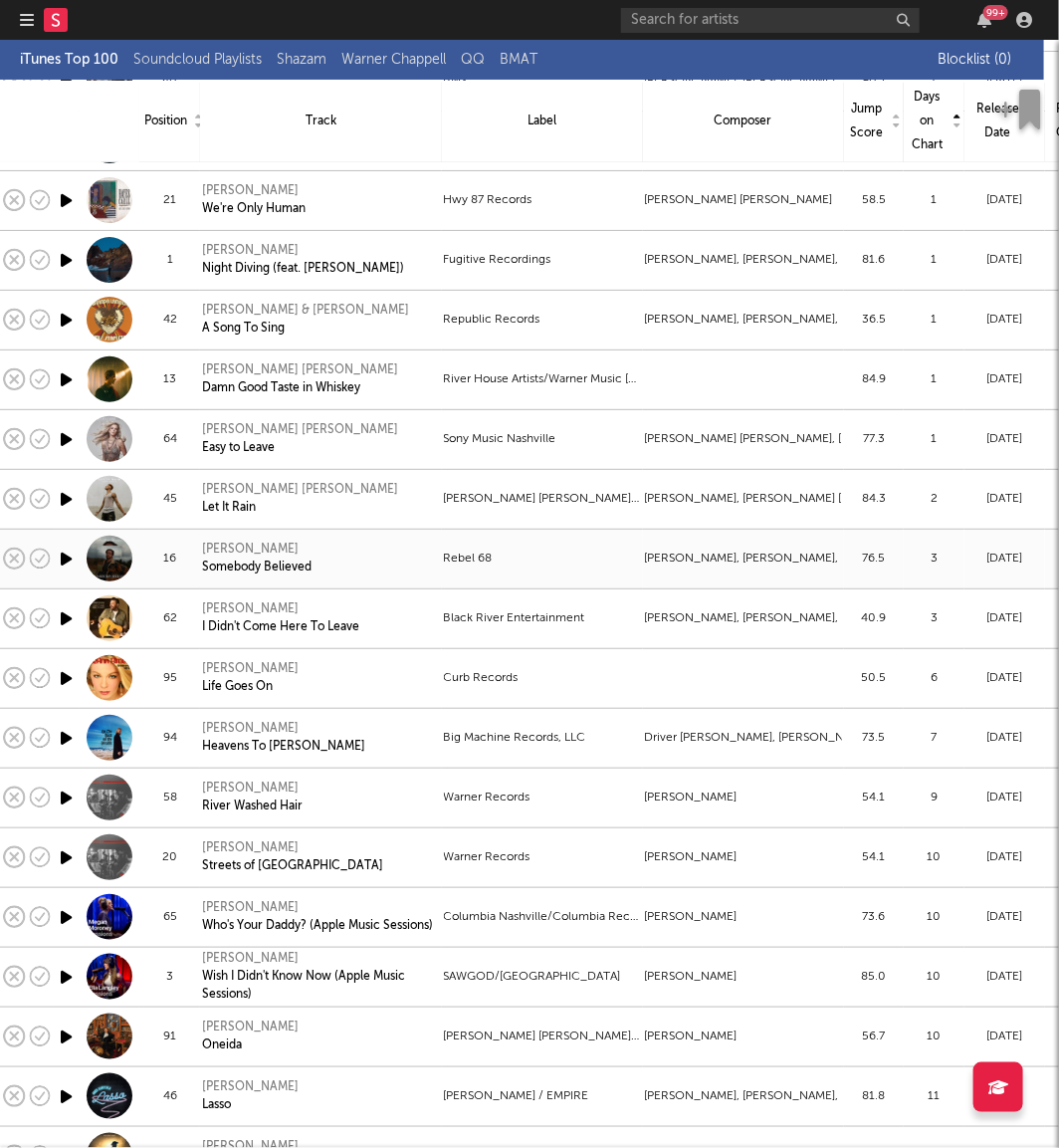 click at bounding box center (66, 559) 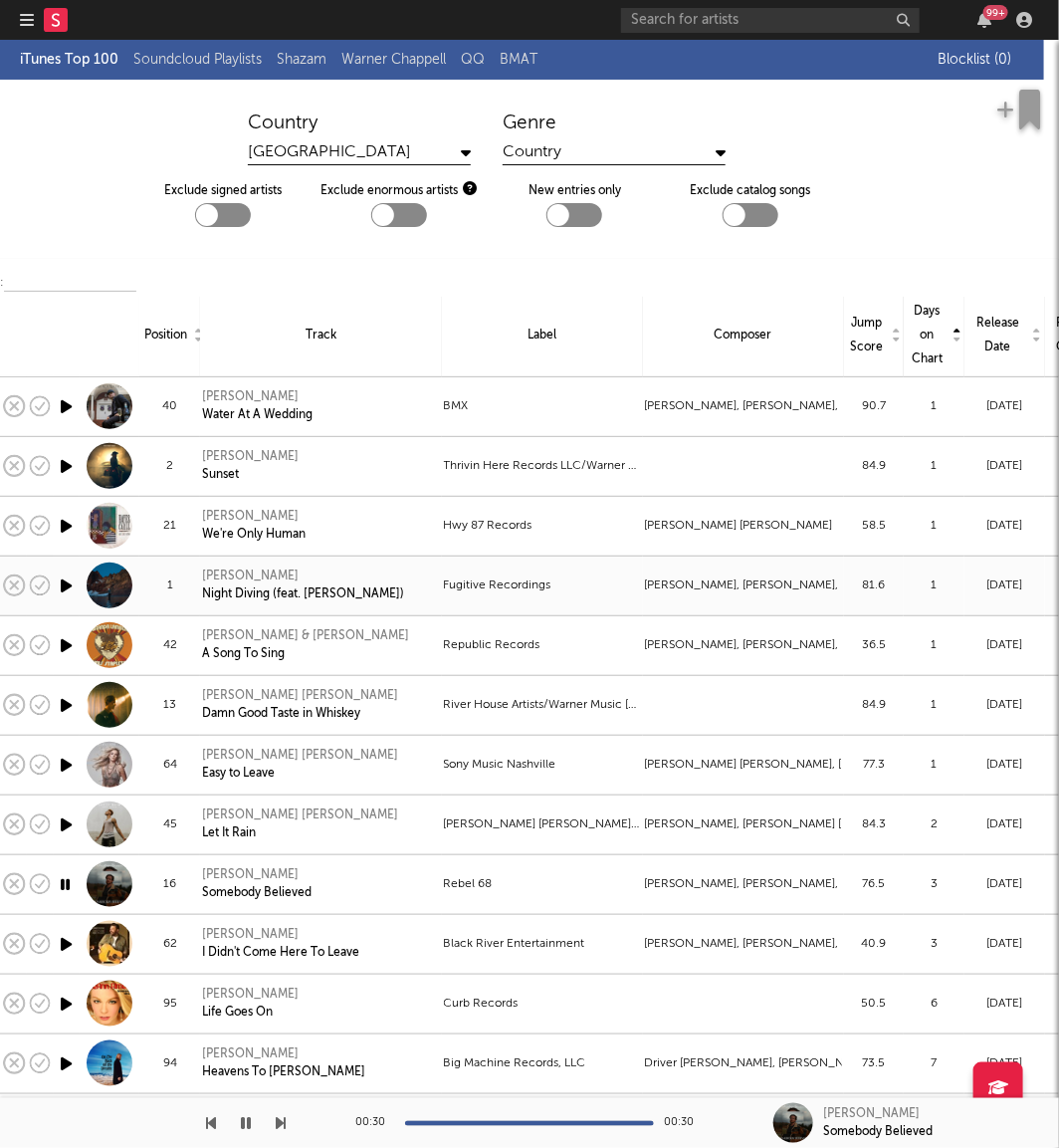 scroll, scrollTop: 0, scrollLeft: 43, axis: horizontal 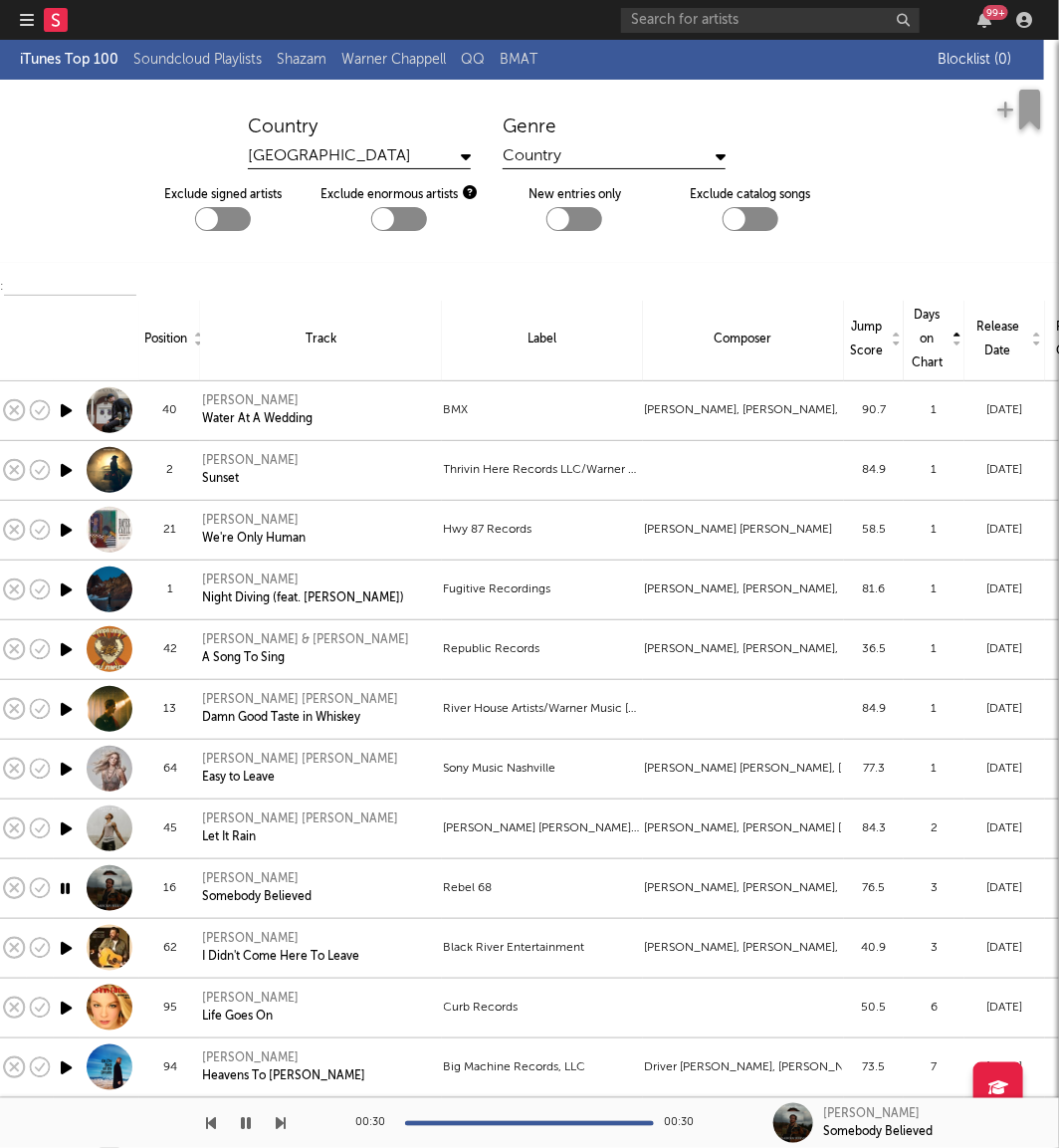 click at bounding box center [223, 219] 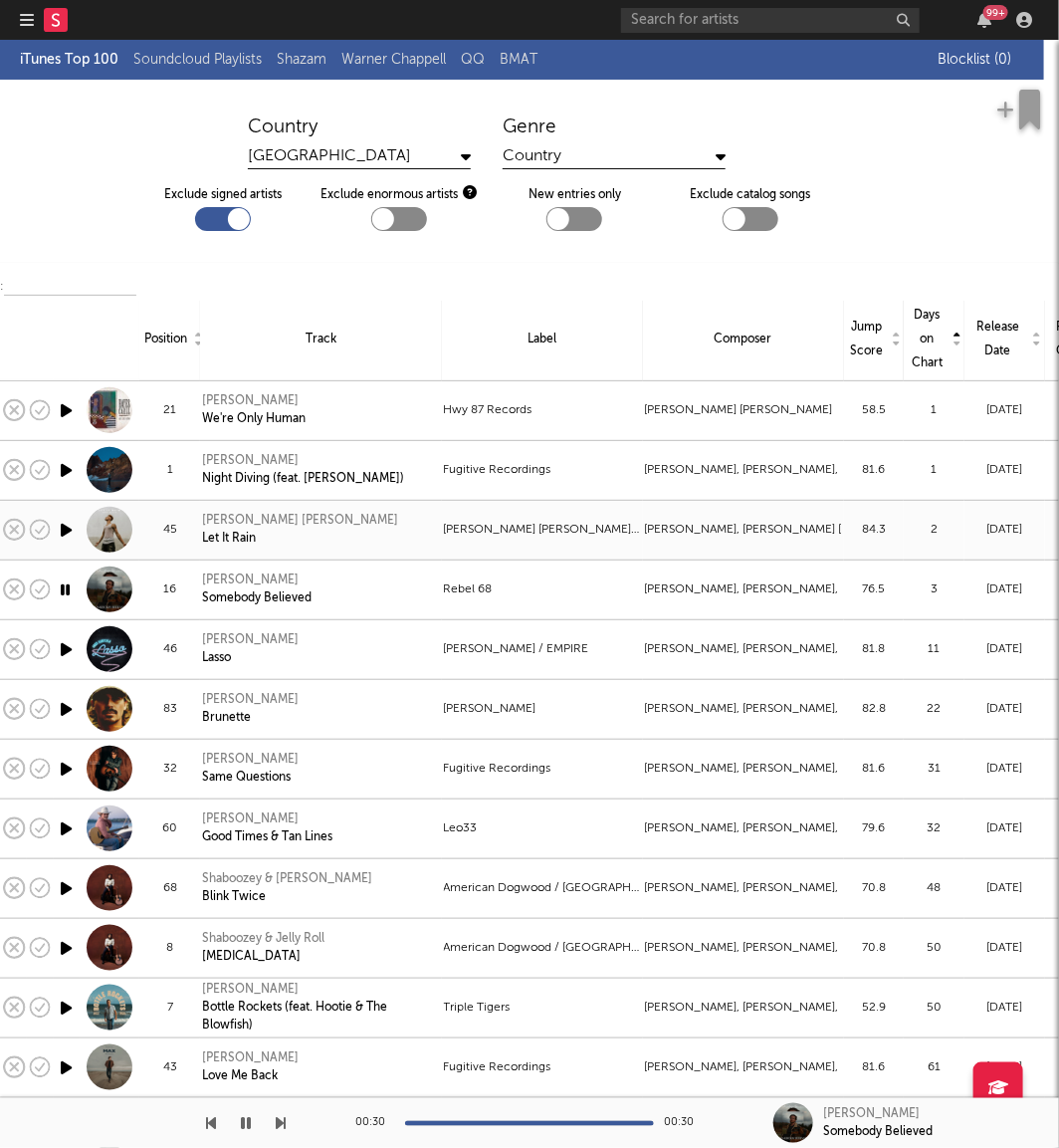 click at bounding box center [66, 530] 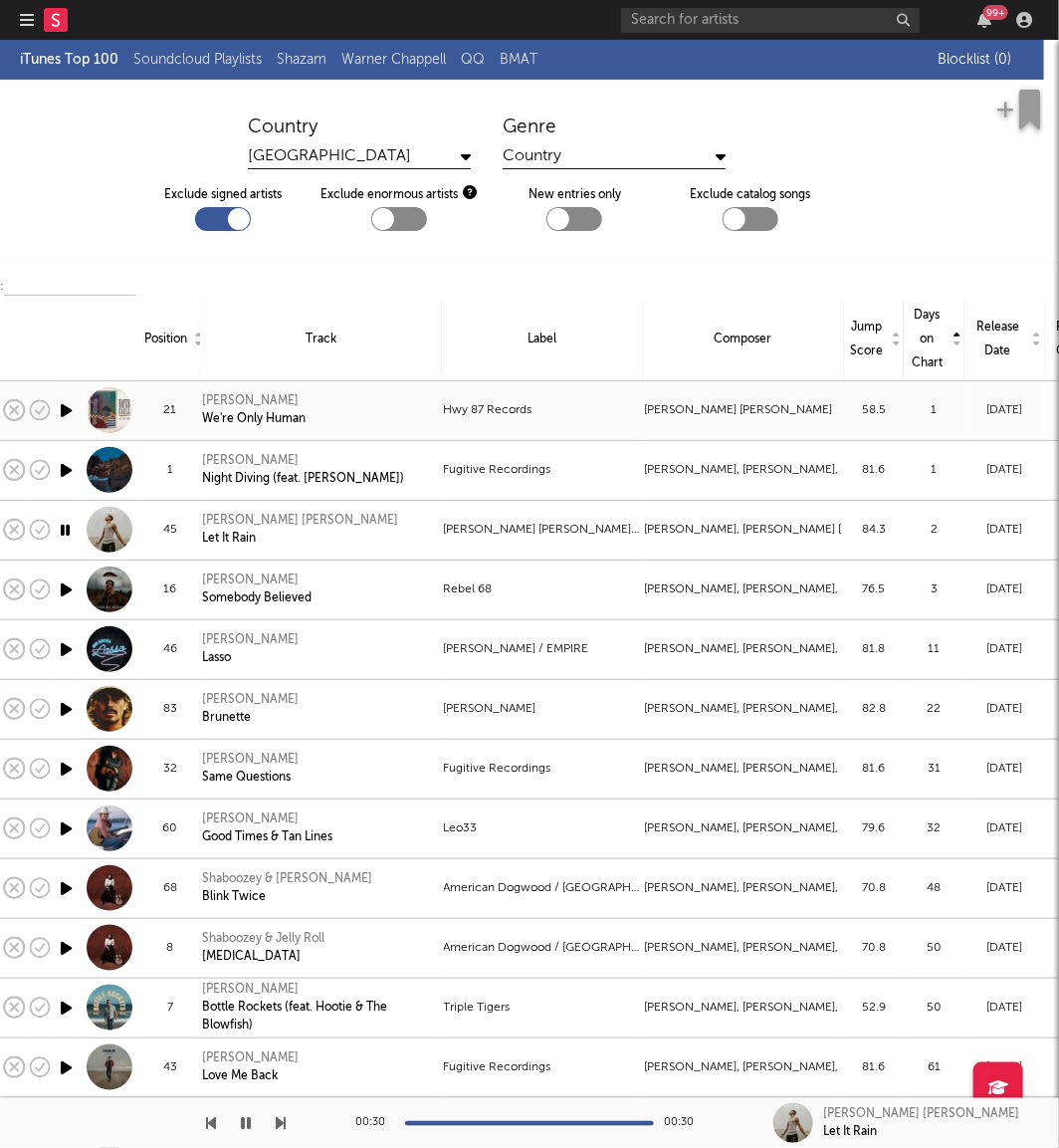 click at bounding box center (66, 410) 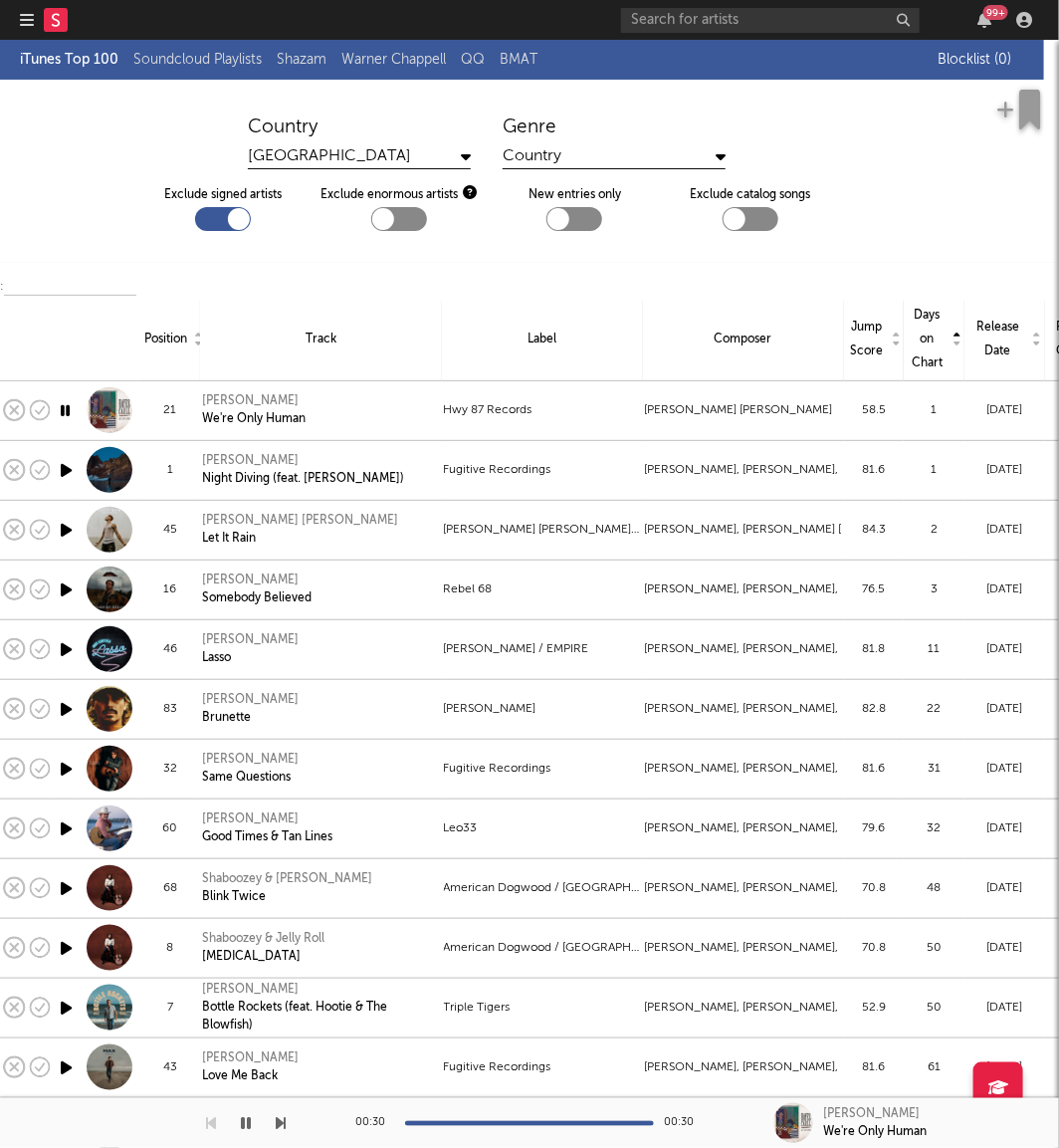 click at bounding box center (223, 219) 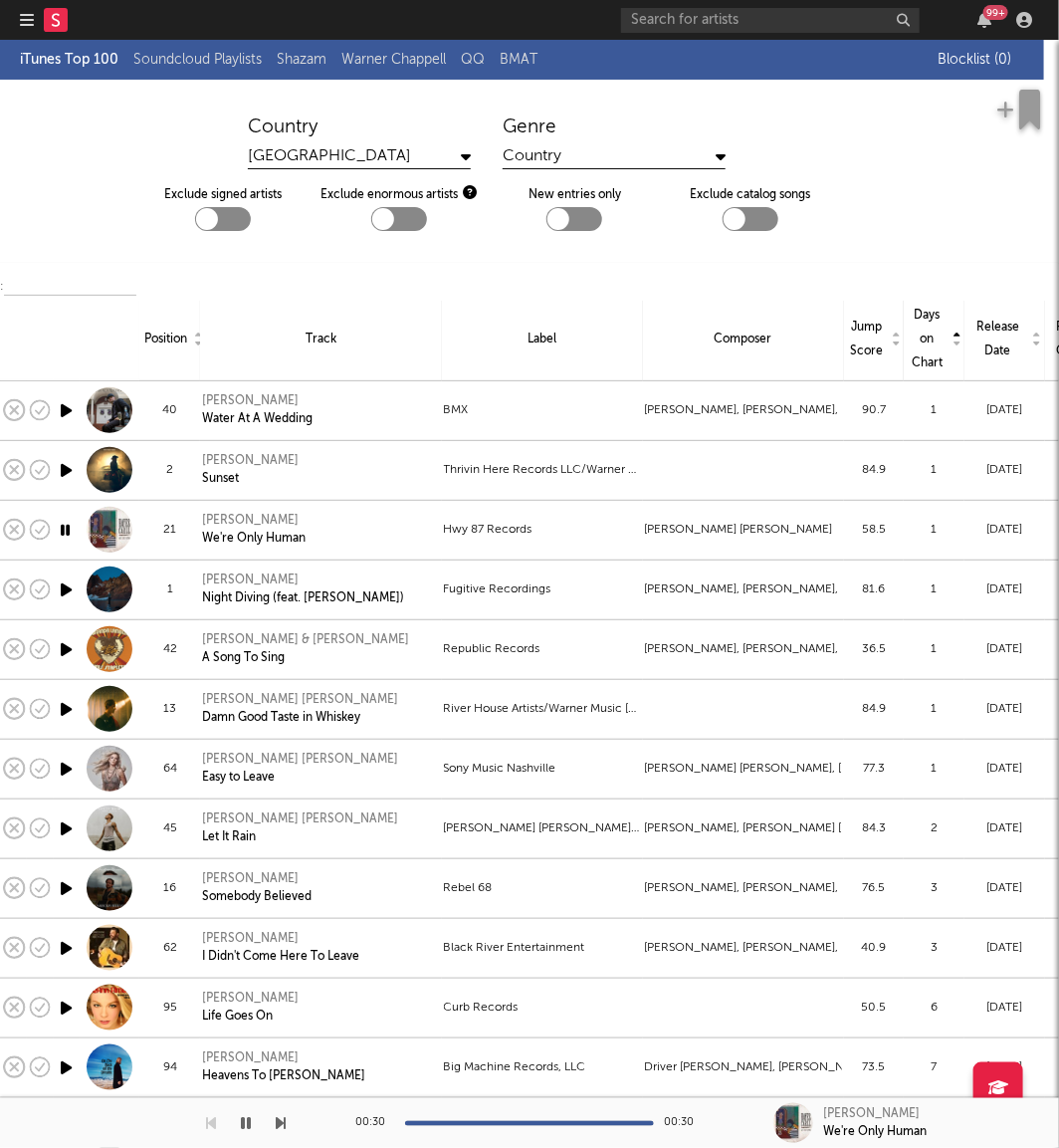 click on "Country" at bounding box center (614, 156) 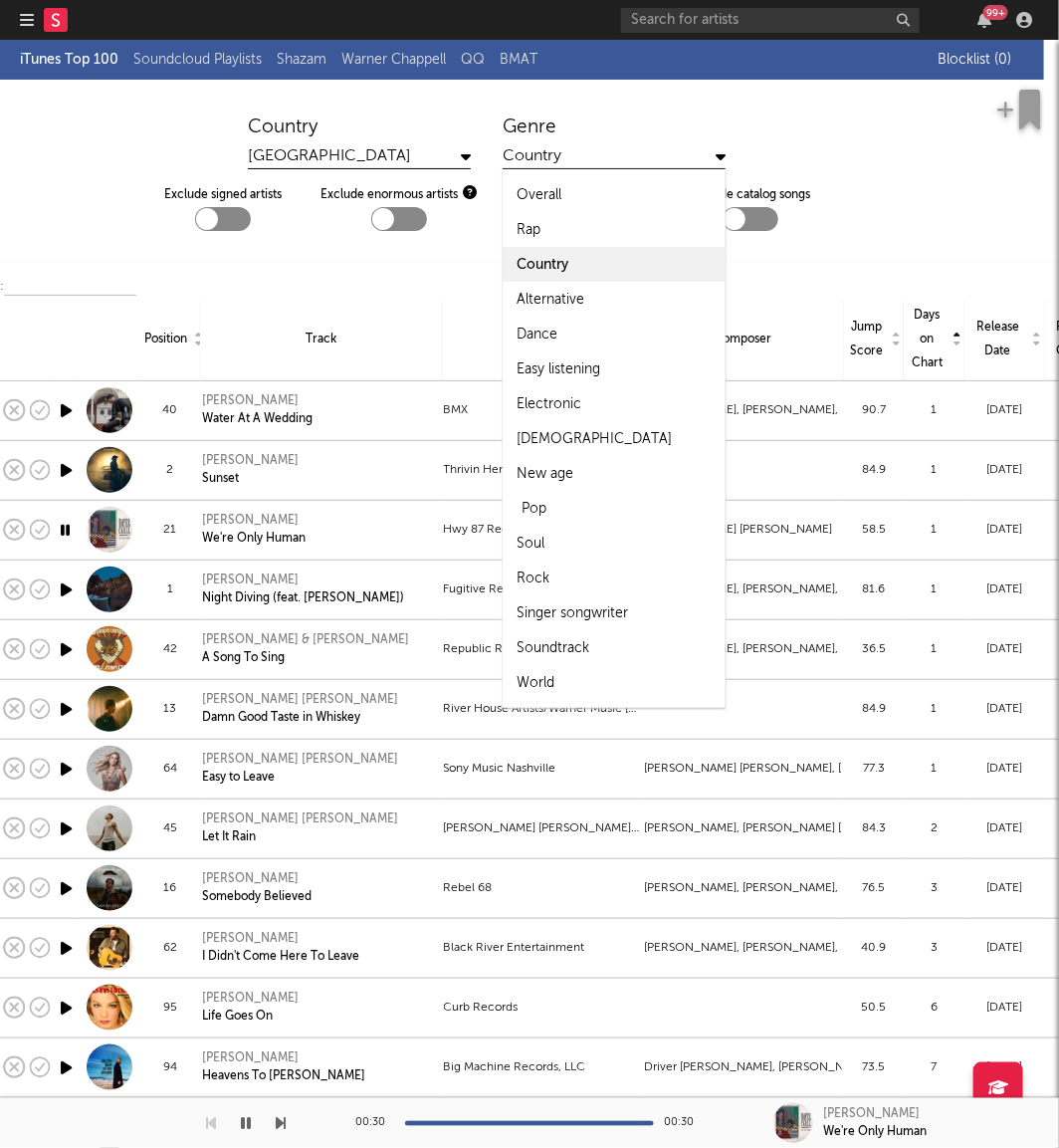 click on "Pop" at bounding box center [614, 508] 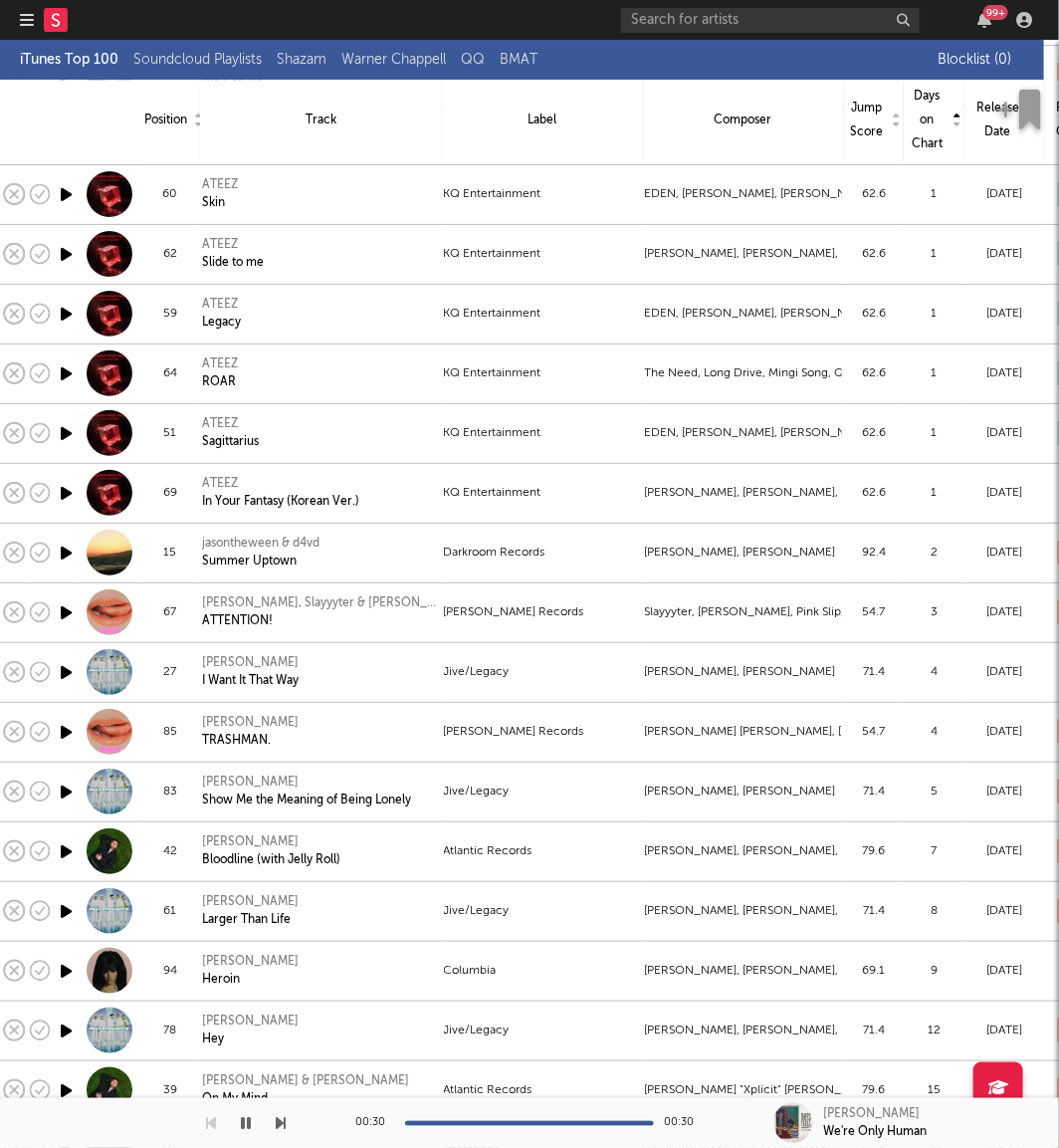 scroll, scrollTop: 1770, scrollLeft: 43, axis: both 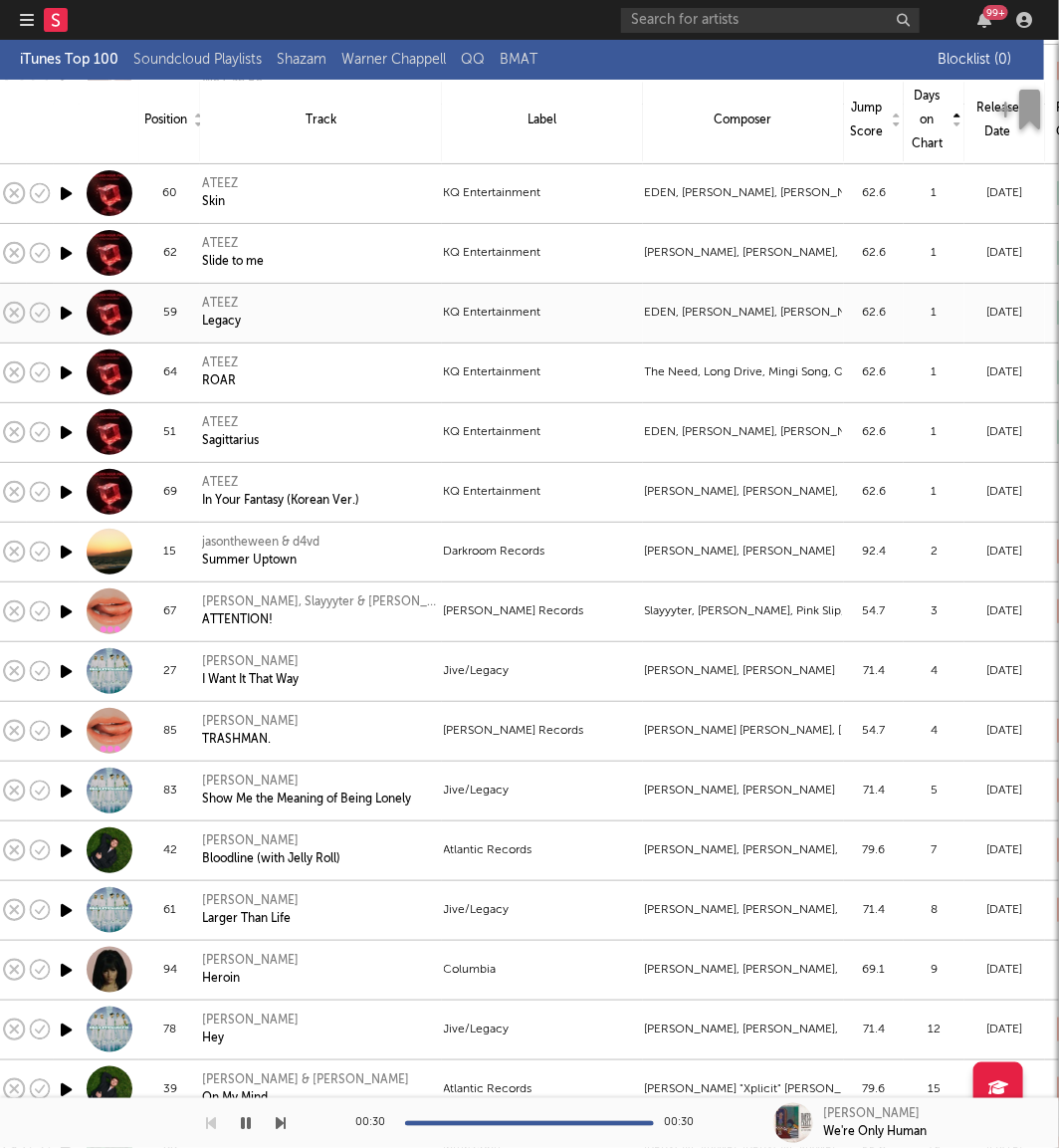 click at bounding box center (66, 313) 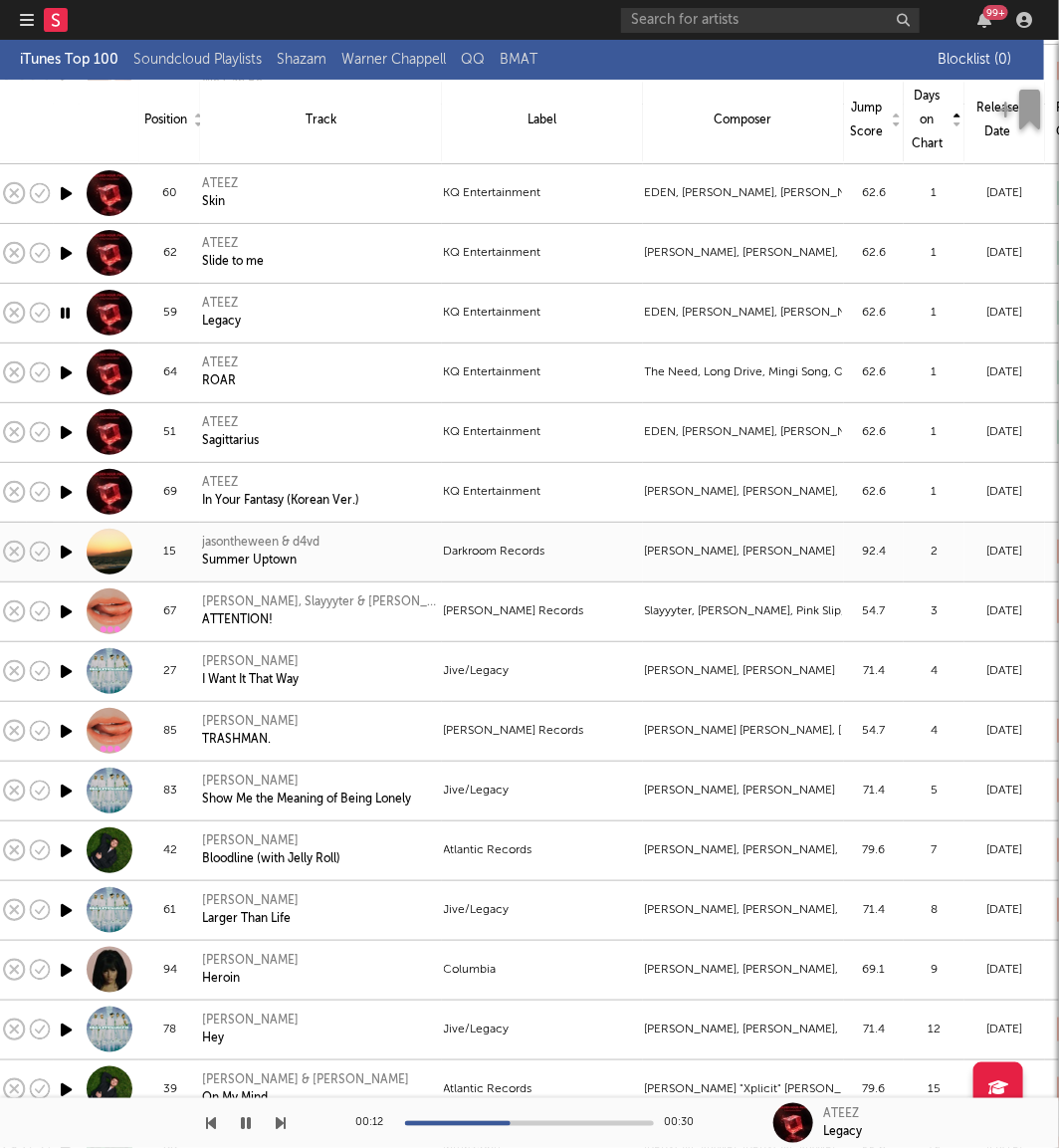click at bounding box center [66, 552] 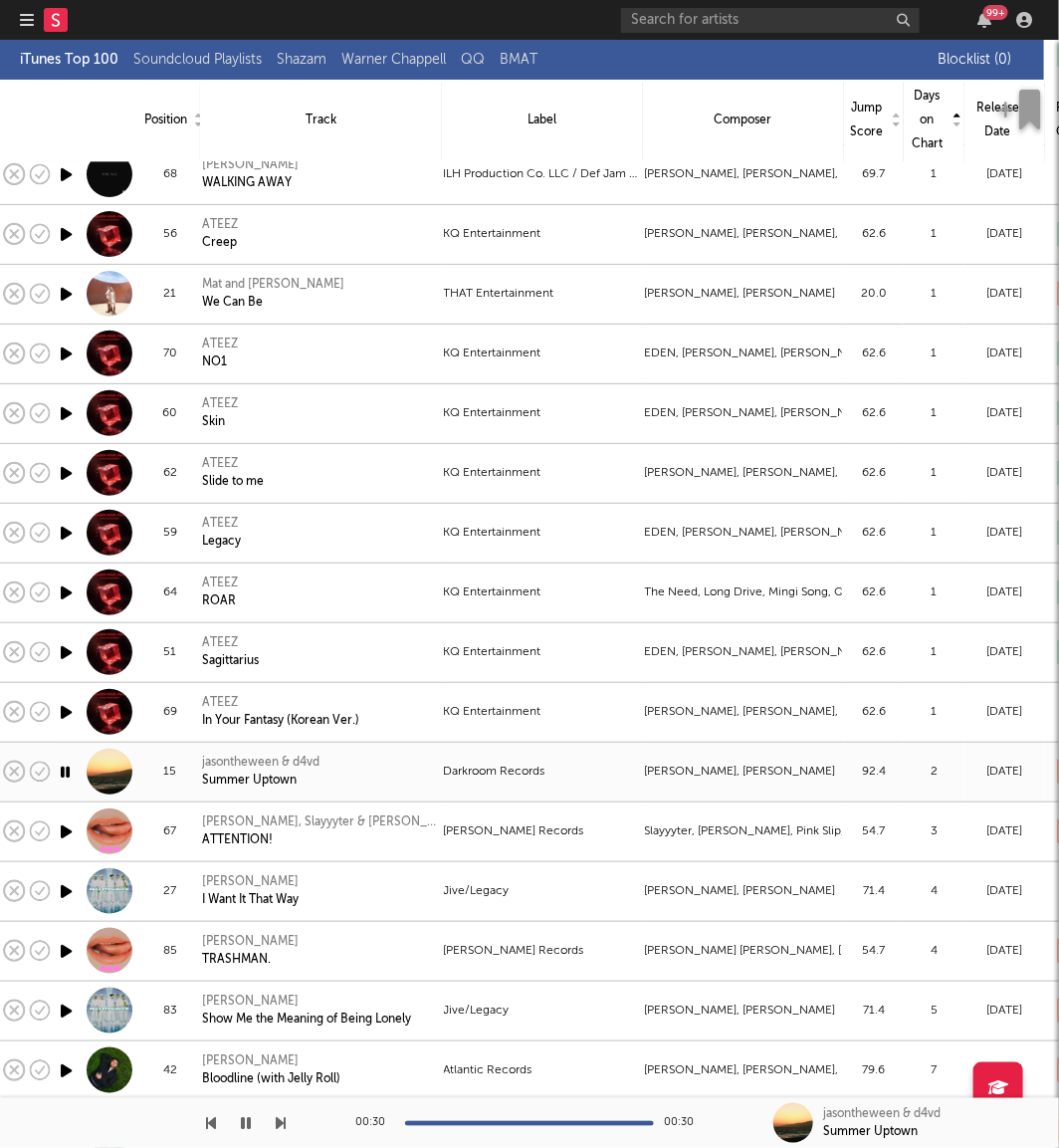 scroll, scrollTop: 1549, scrollLeft: 43, axis: both 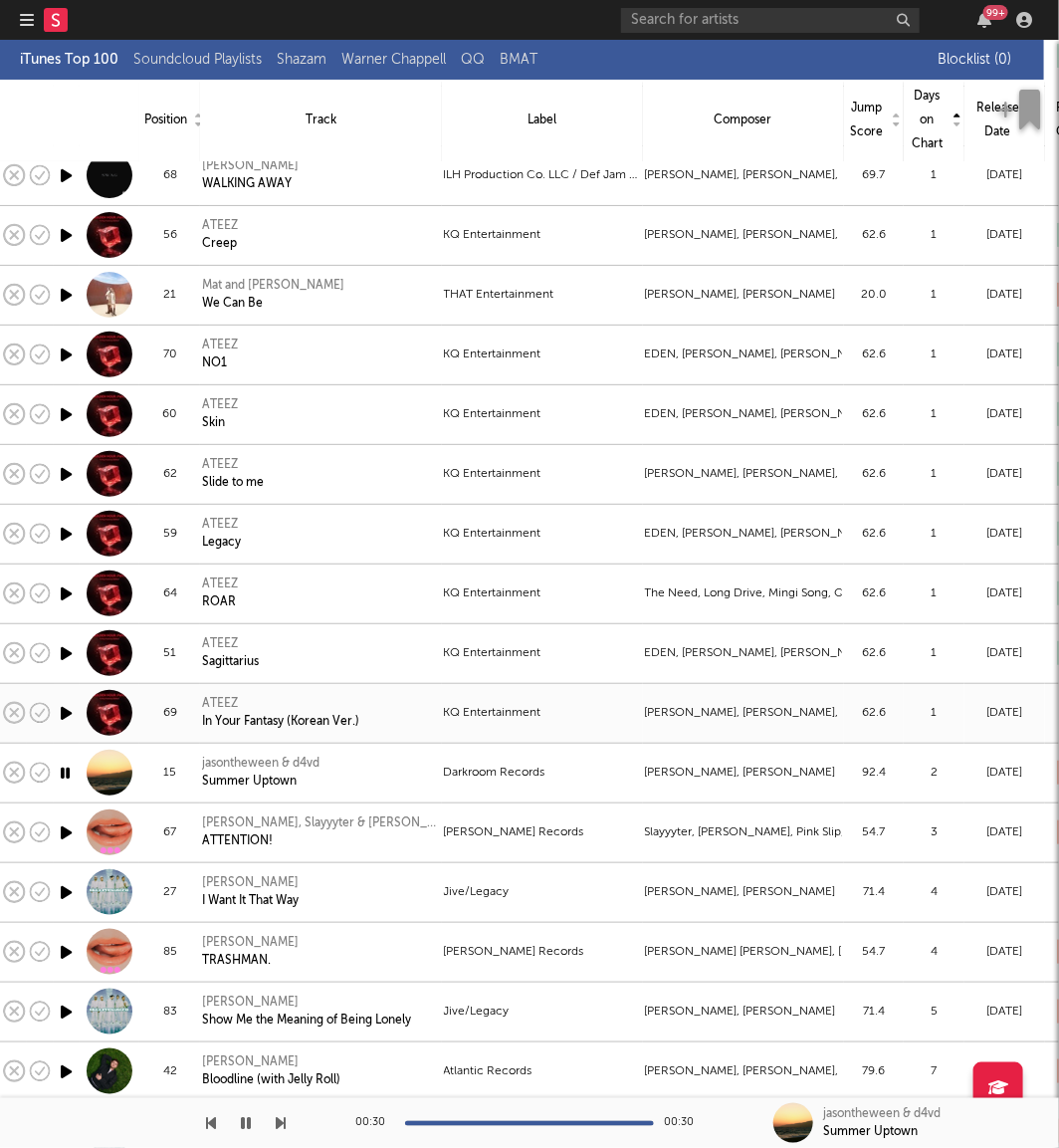 click at bounding box center (66, 713) 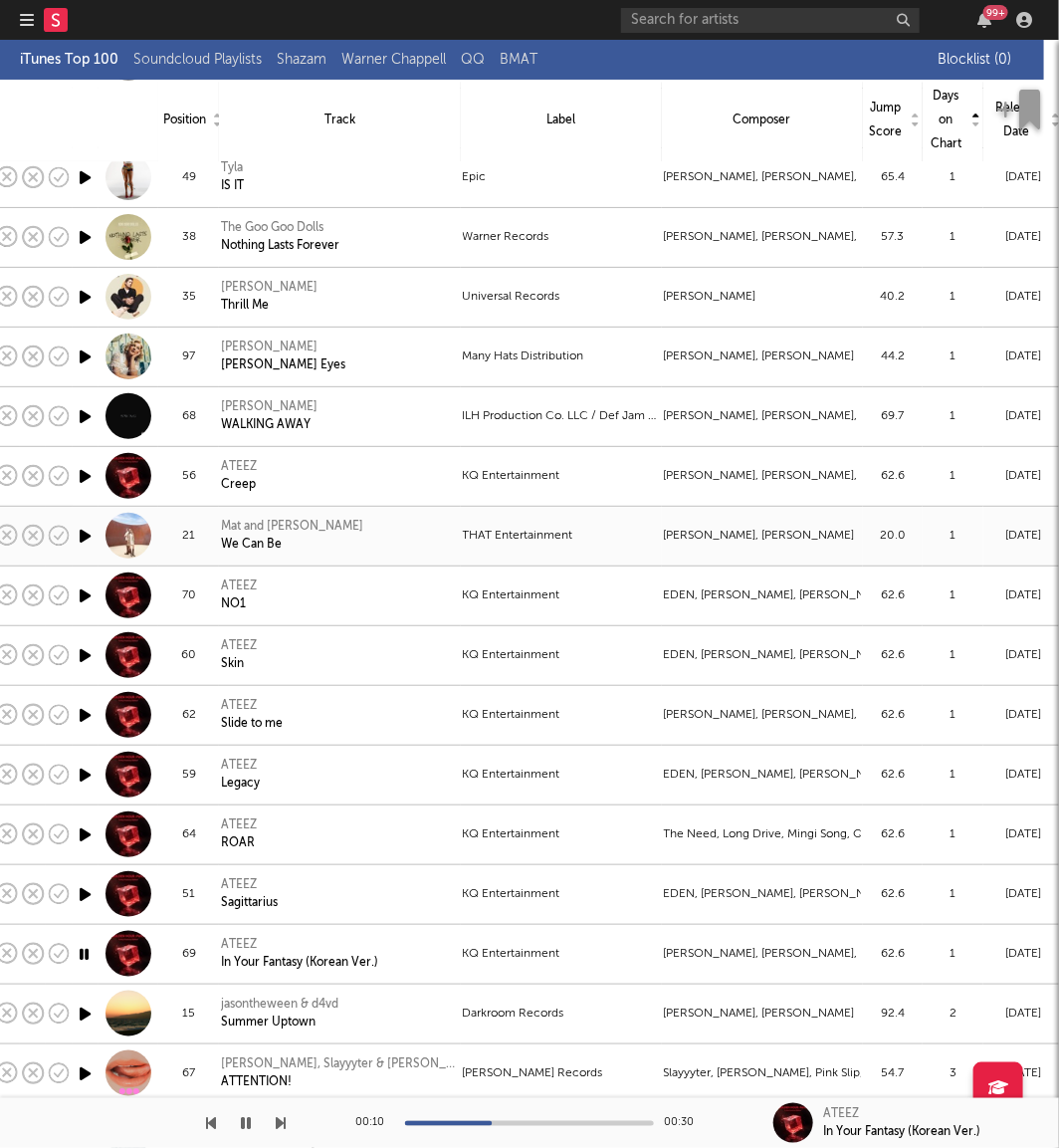 scroll, scrollTop: 1307, scrollLeft: 23, axis: both 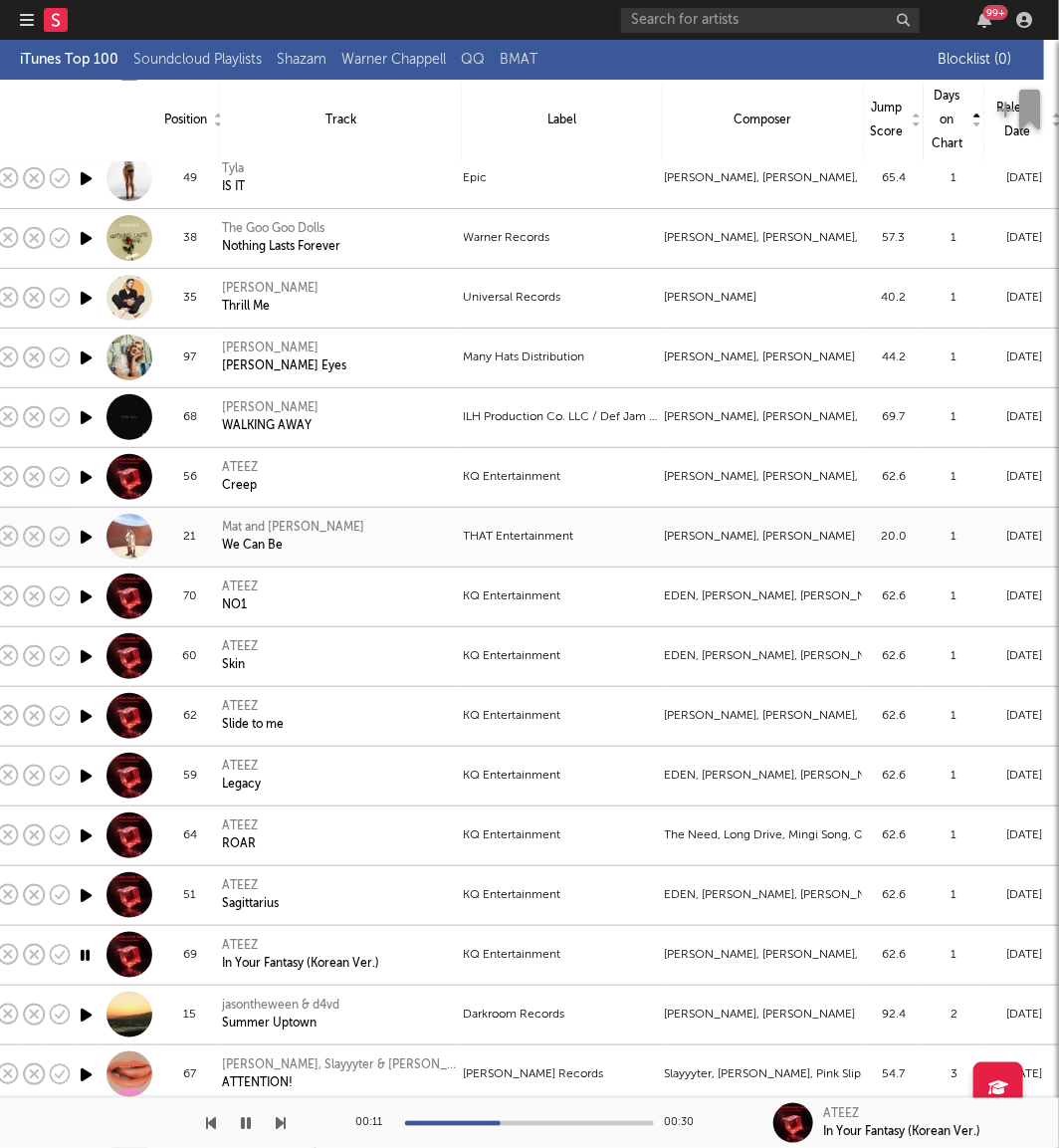 click at bounding box center [86, 537] 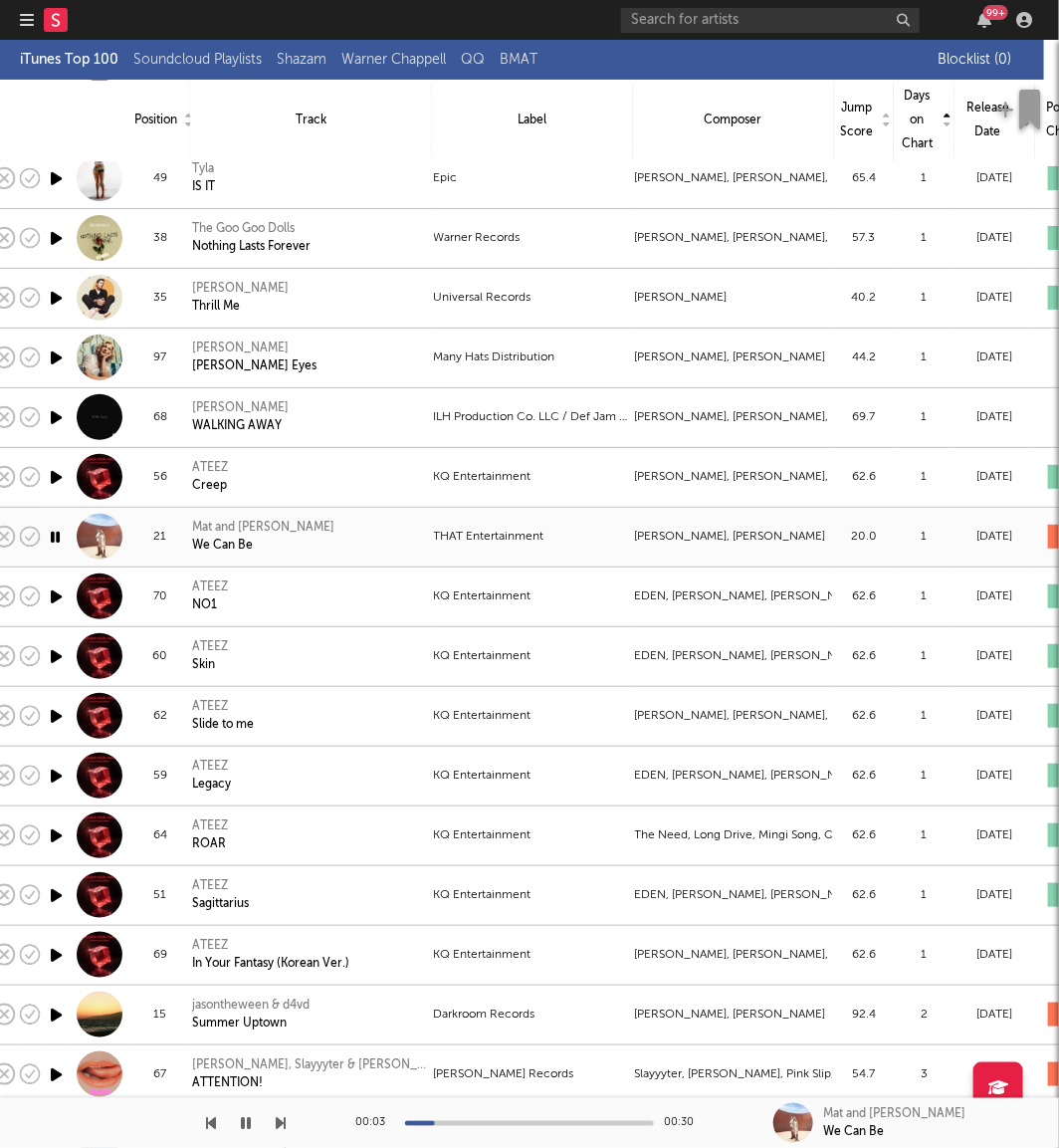 scroll, scrollTop: 1307, scrollLeft: 54, axis: both 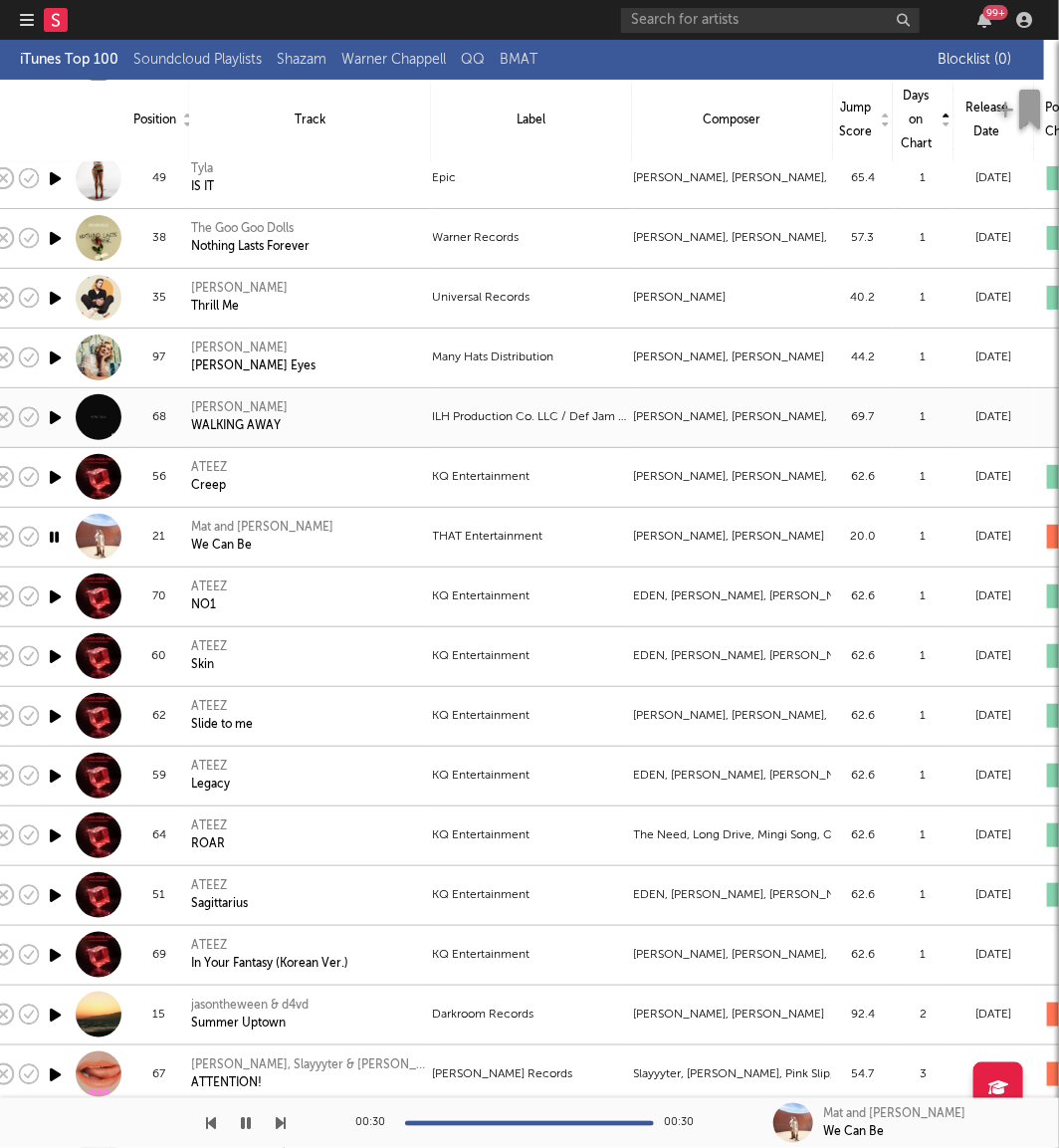 click at bounding box center [55, 417] 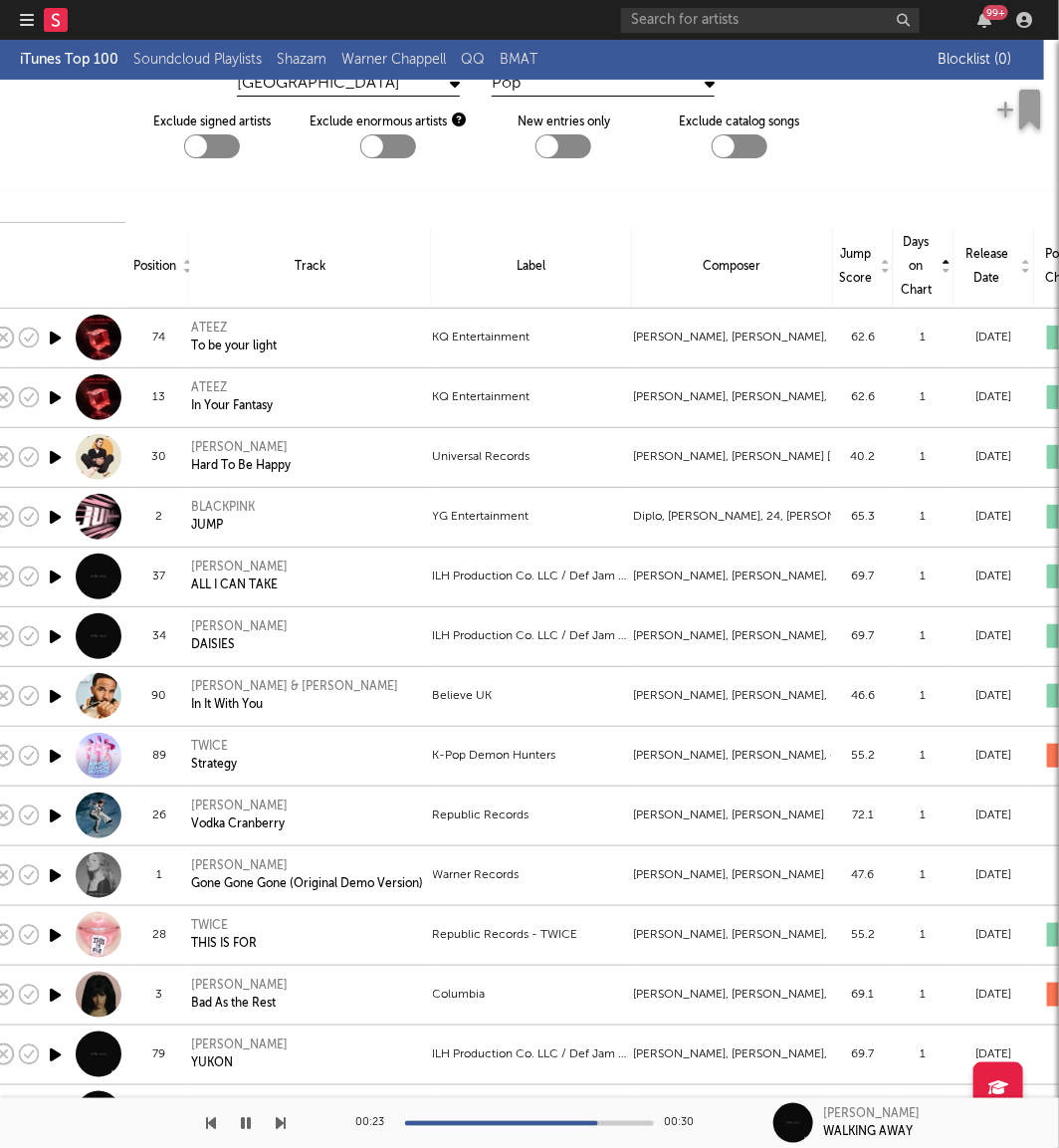 scroll, scrollTop: 74, scrollLeft: 54, axis: both 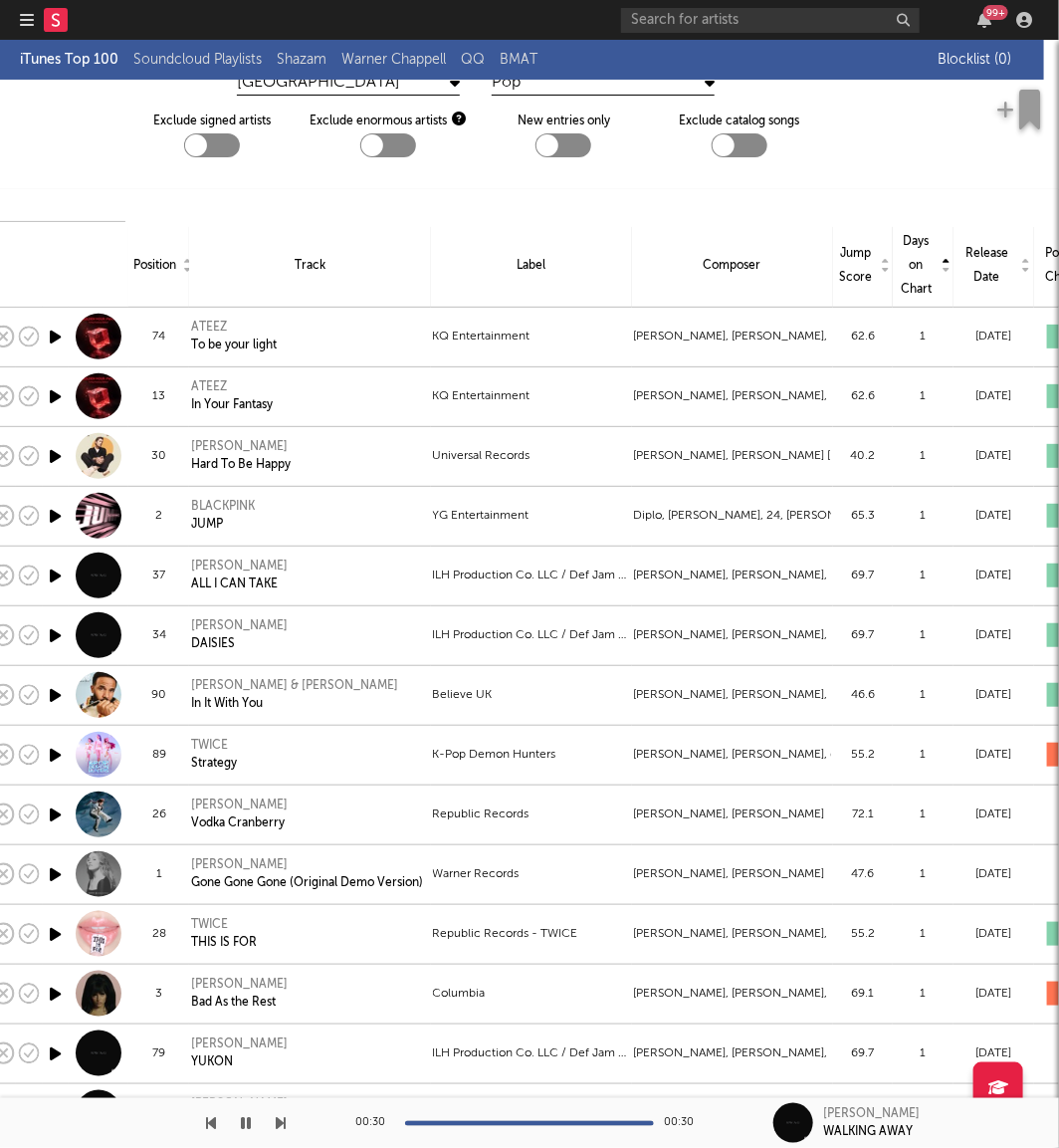 click at bounding box center [212, 145] 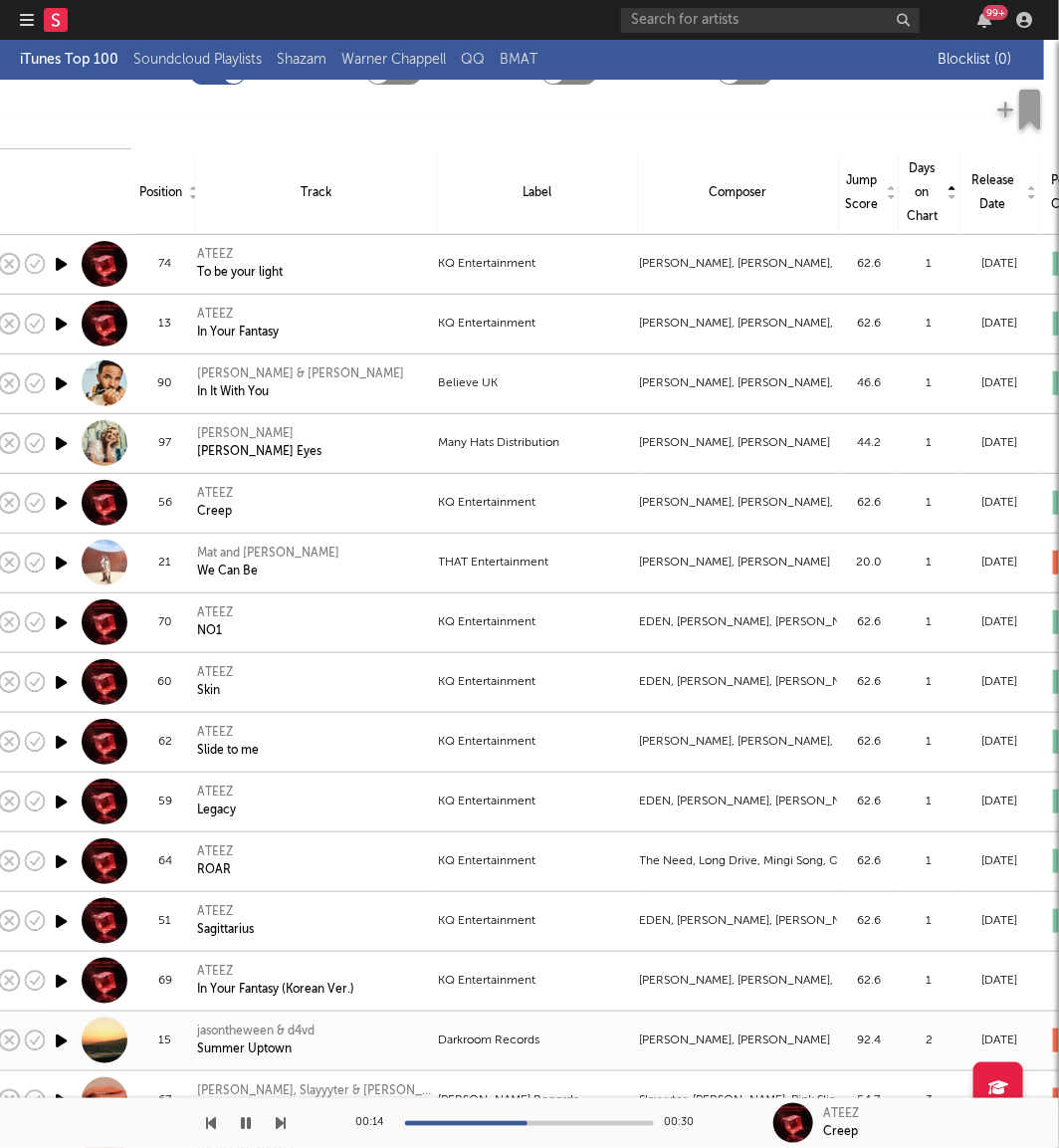 scroll, scrollTop: 146, scrollLeft: 48, axis: both 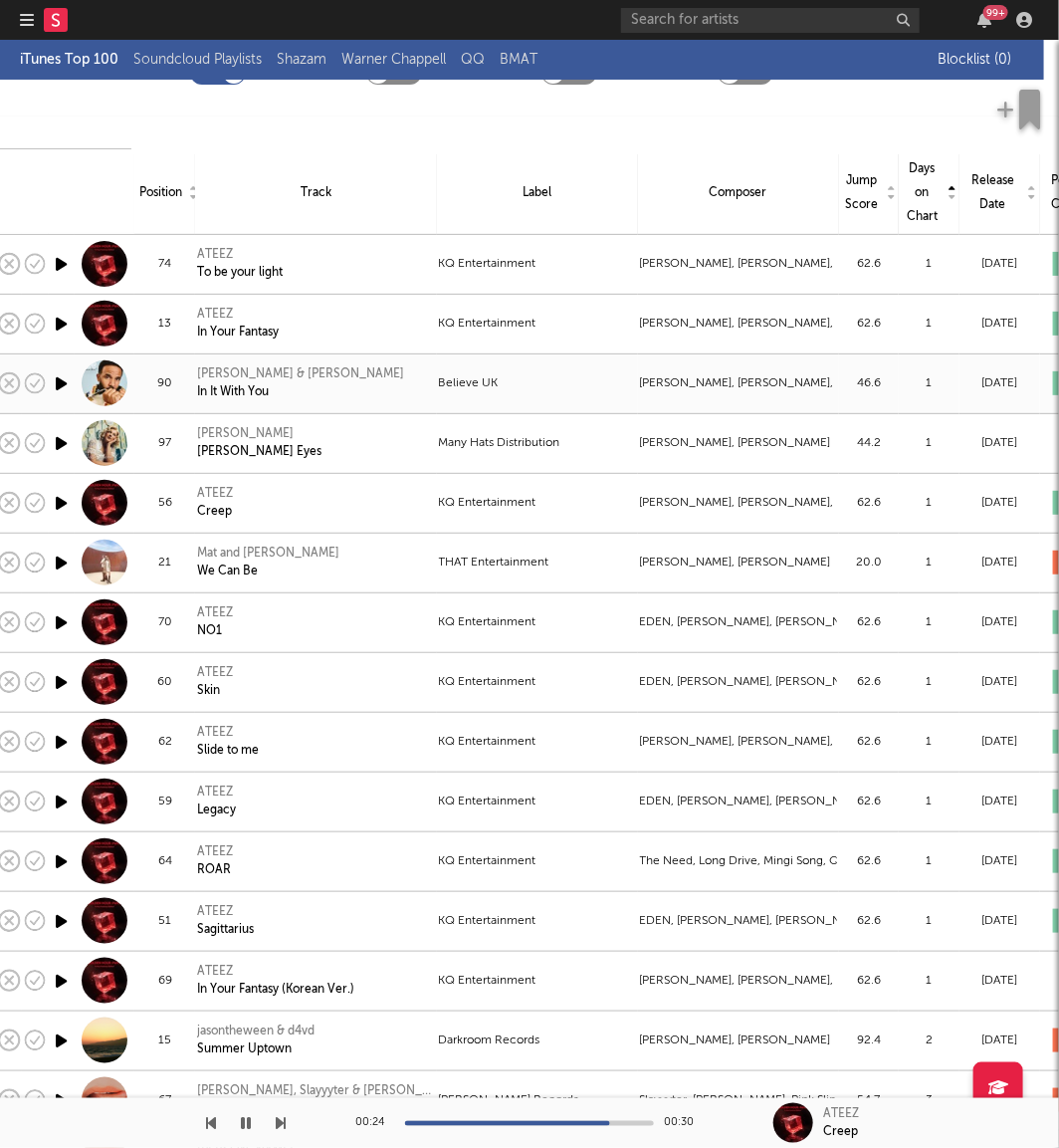 click at bounding box center [61, 383] 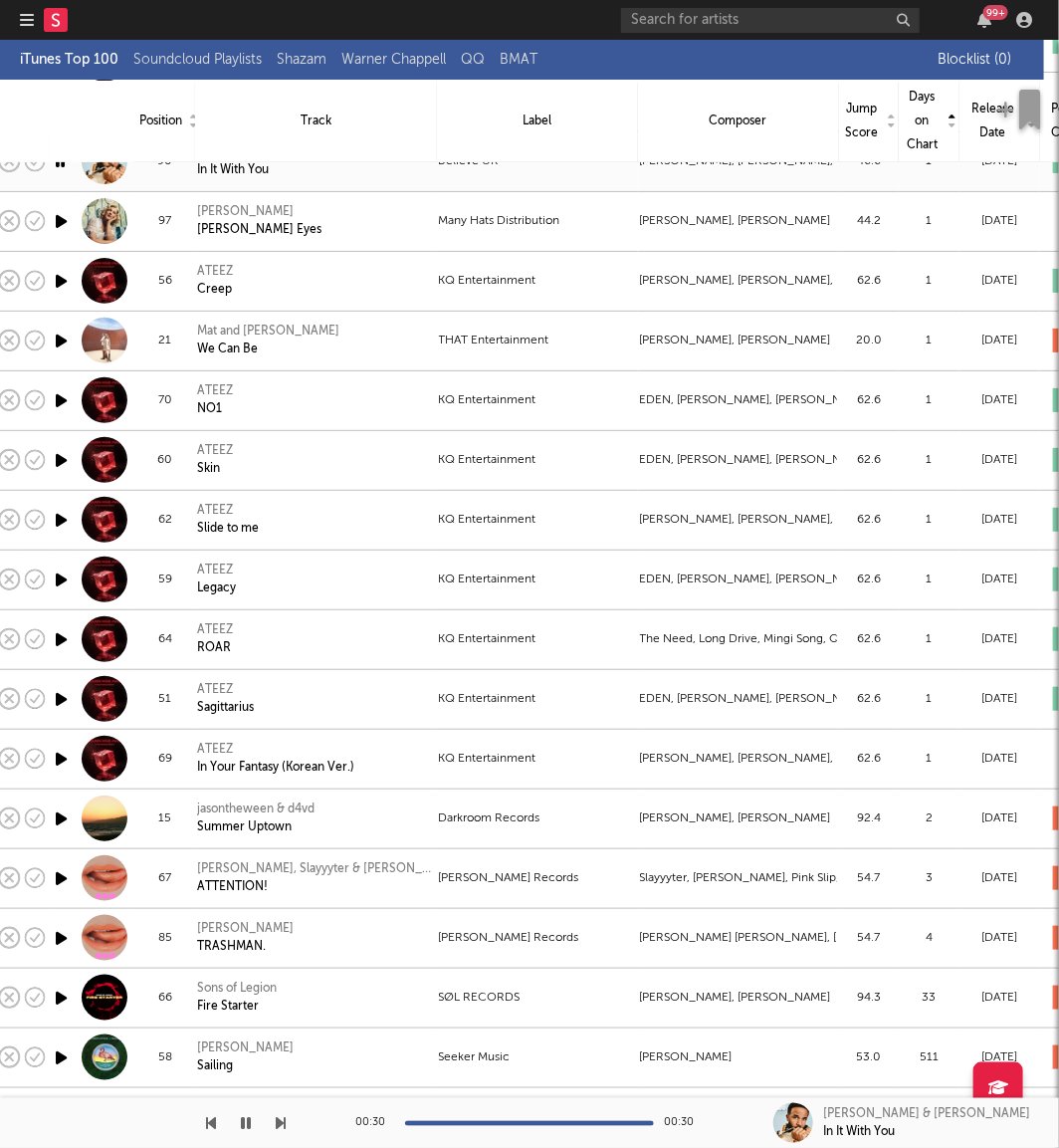 scroll, scrollTop: 0, scrollLeft: 48, axis: horizontal 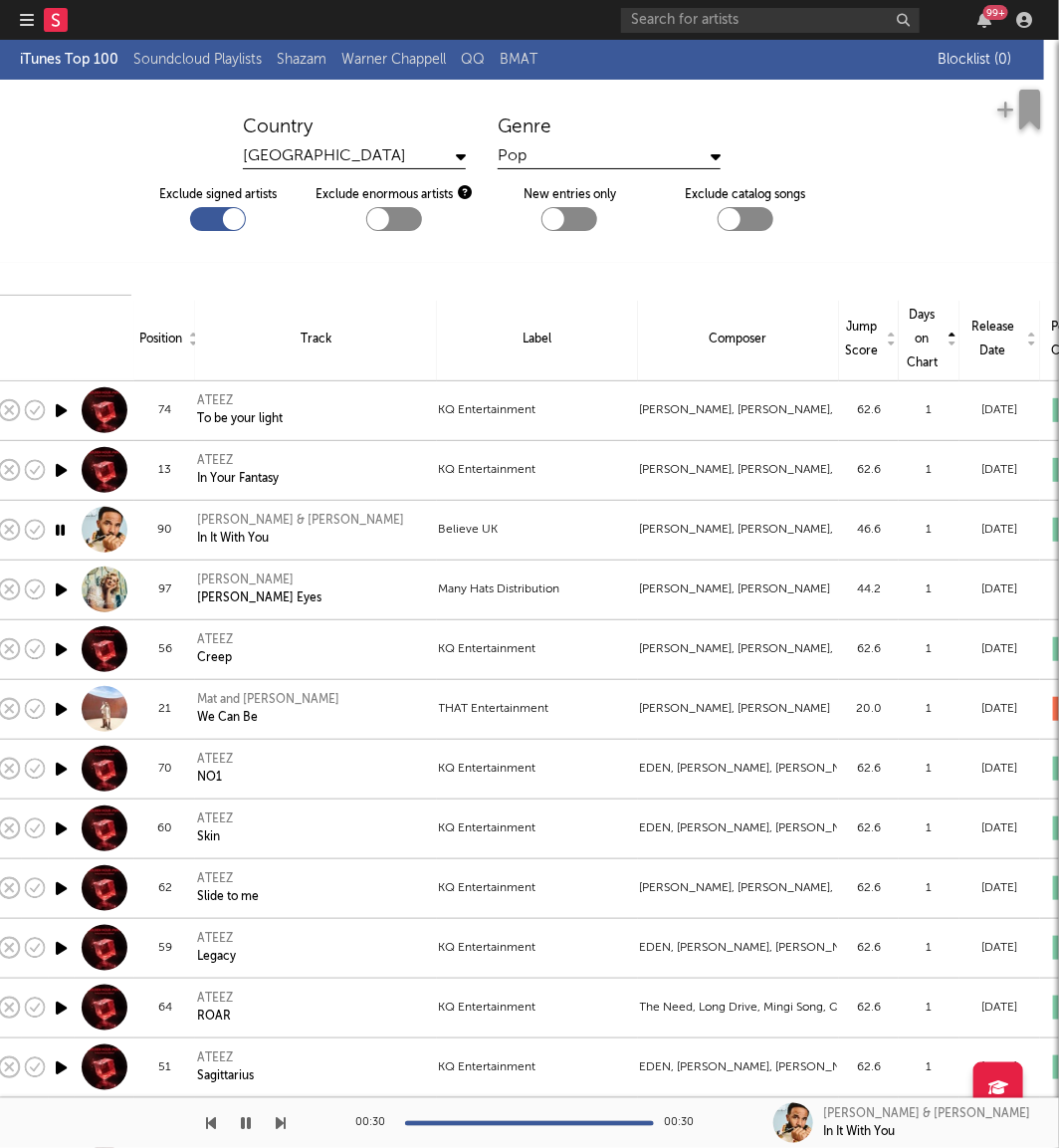 click at bounding box center [234, 219] 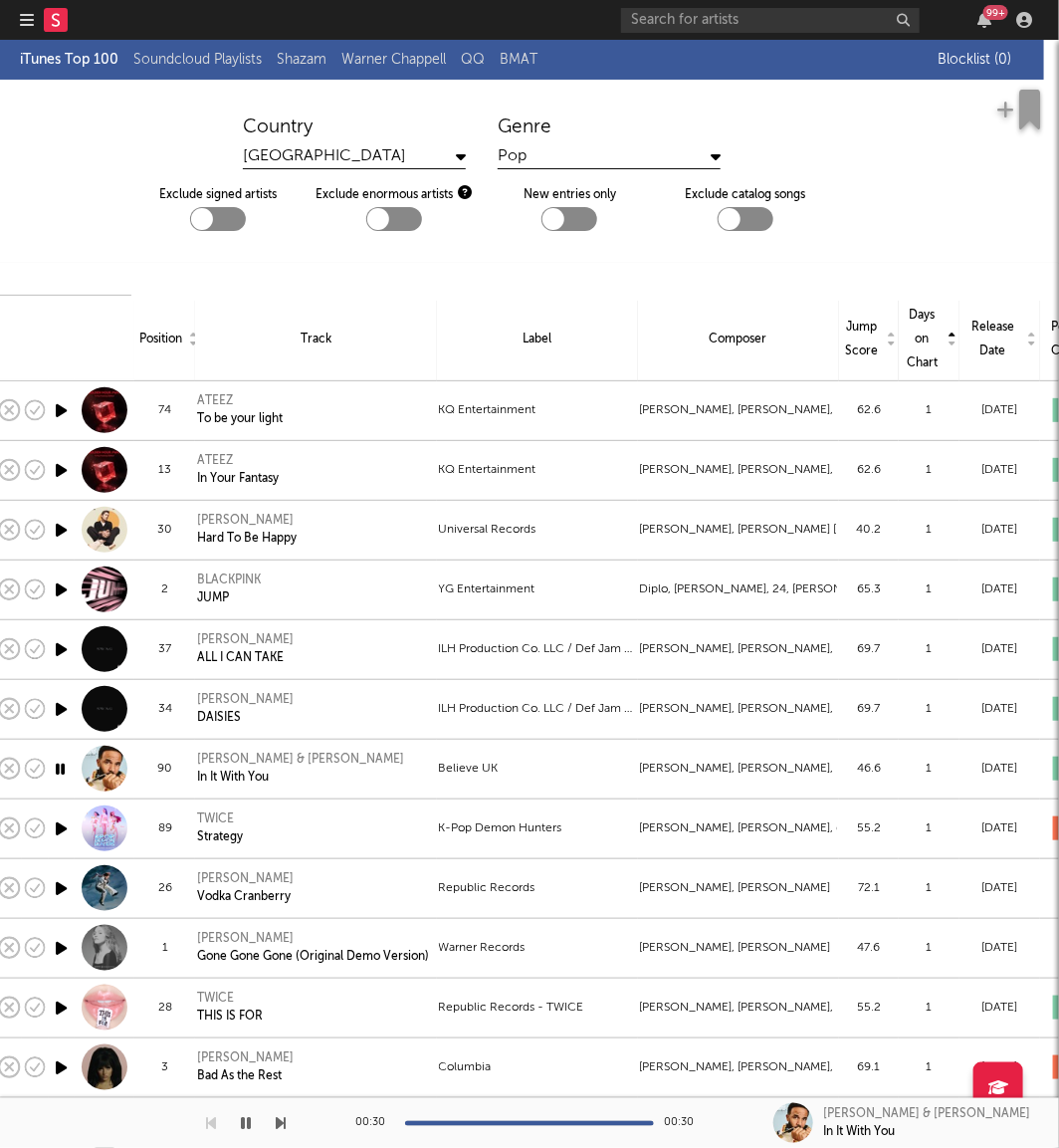 click on "Pop" at bounding box center (609, 156) 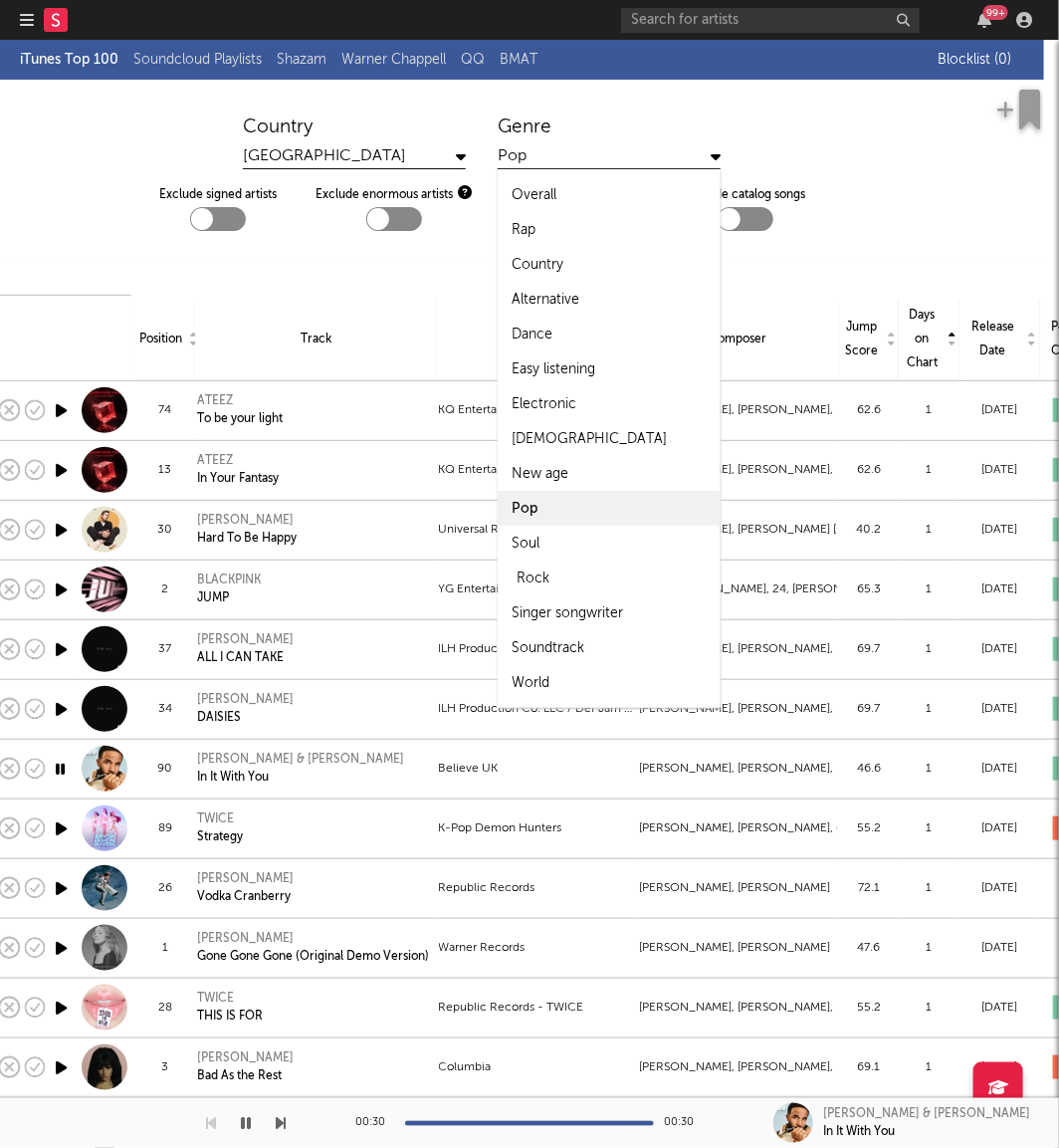 click on "Rock" at bounding box center (609, 577) 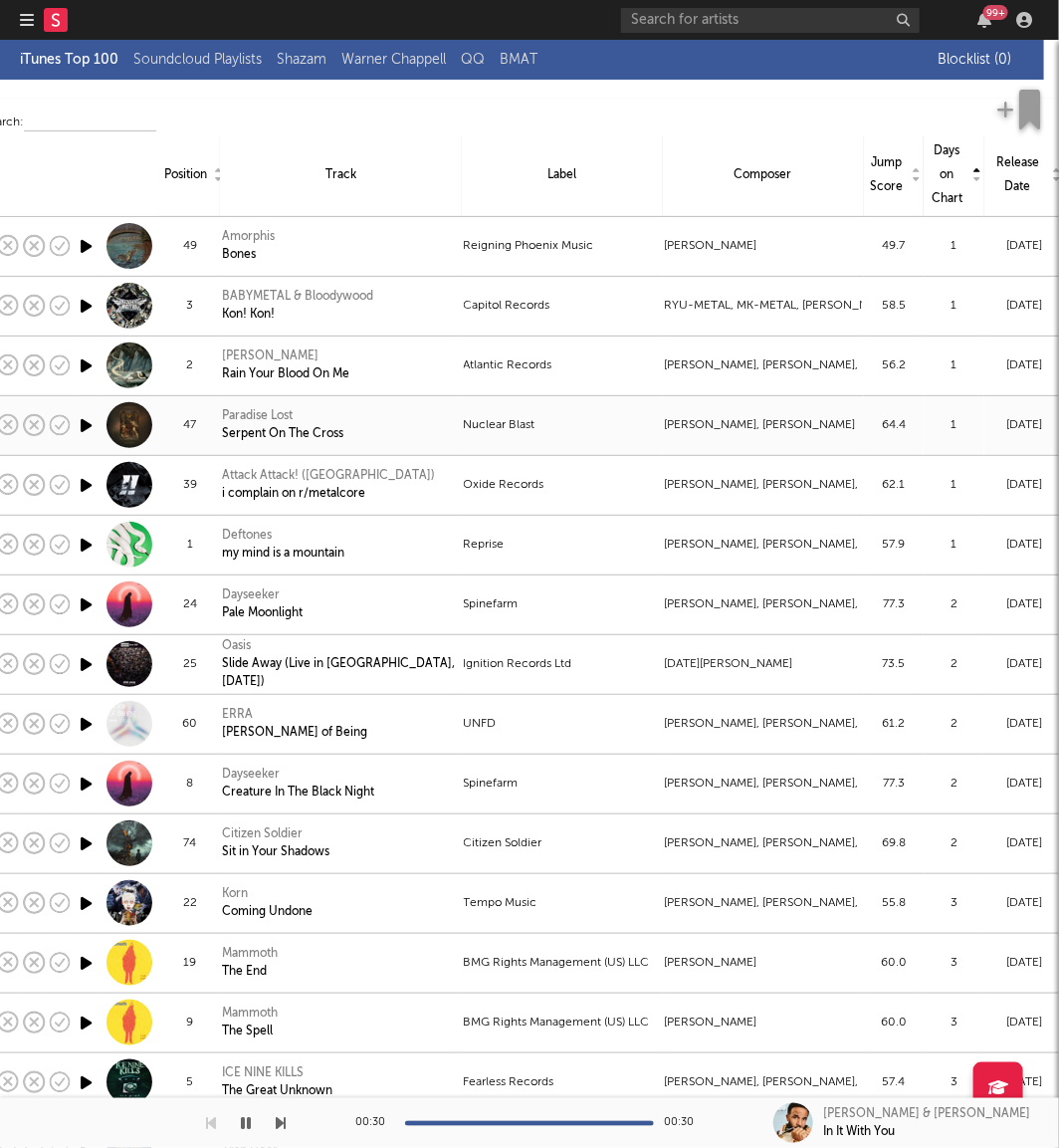 scroll, scrollTop: 0, scrollLeft: 23, axis: horizontal 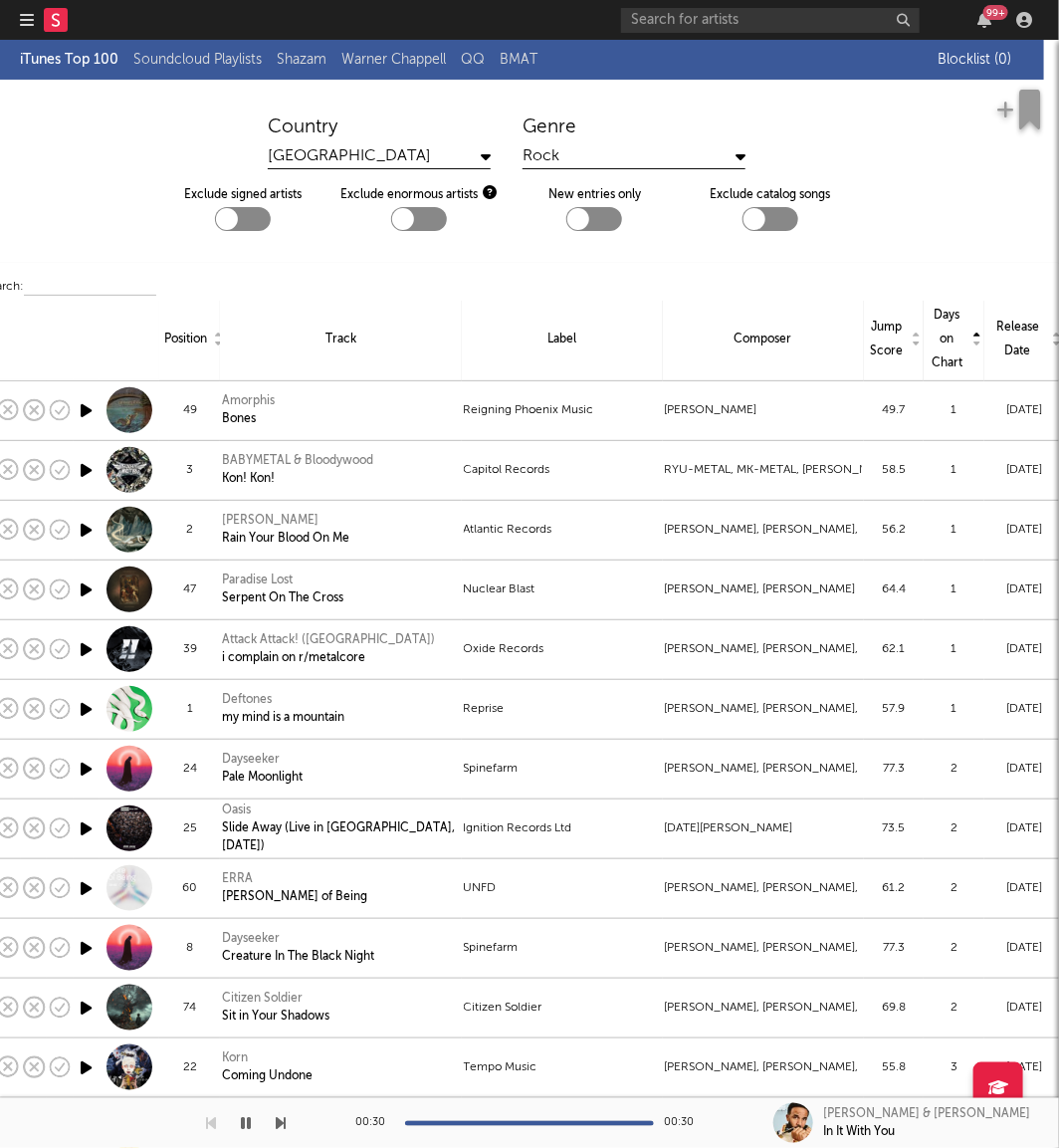 click at bounding box center (227, 219) 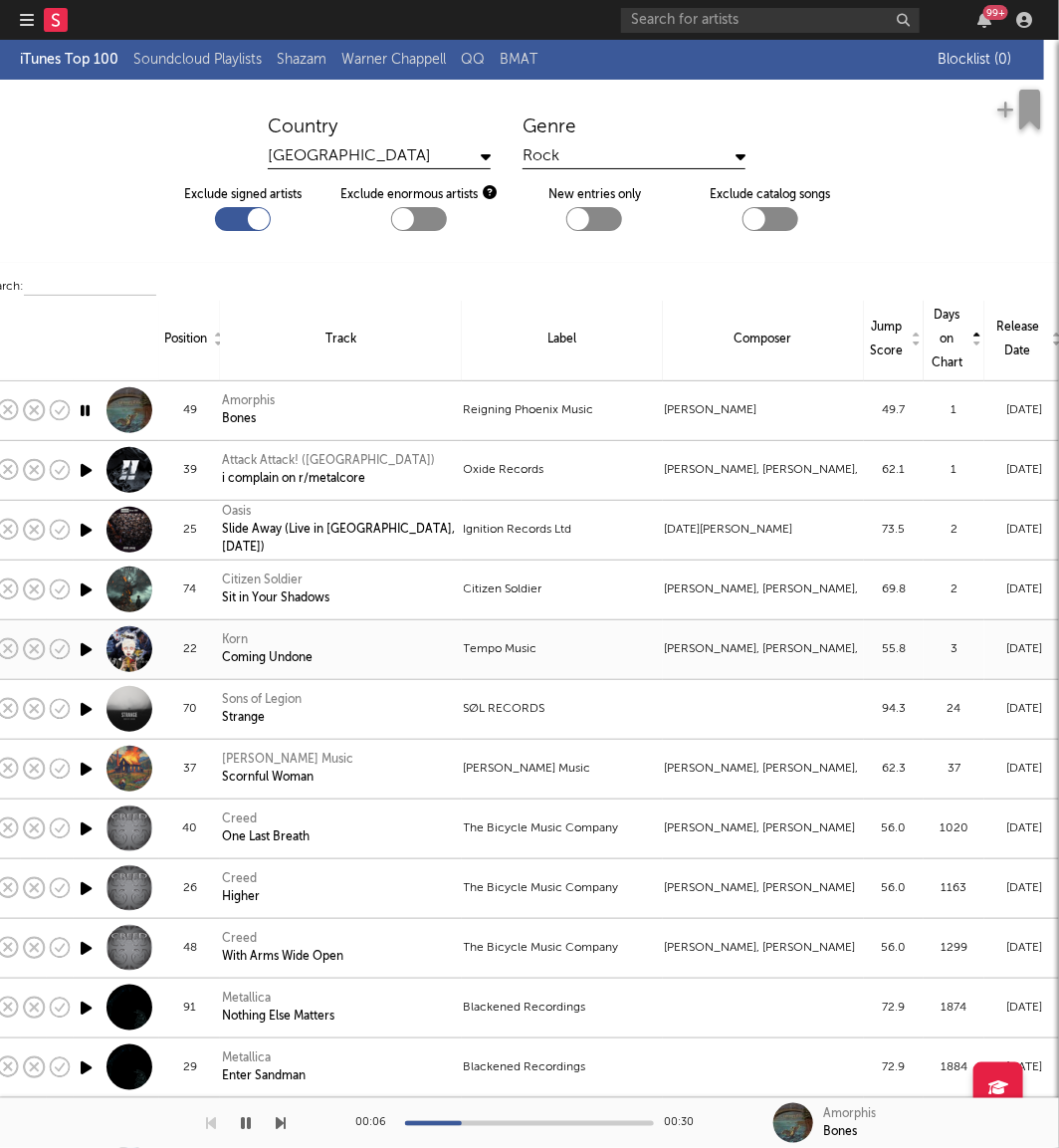 click at bounding box center [214, 230] 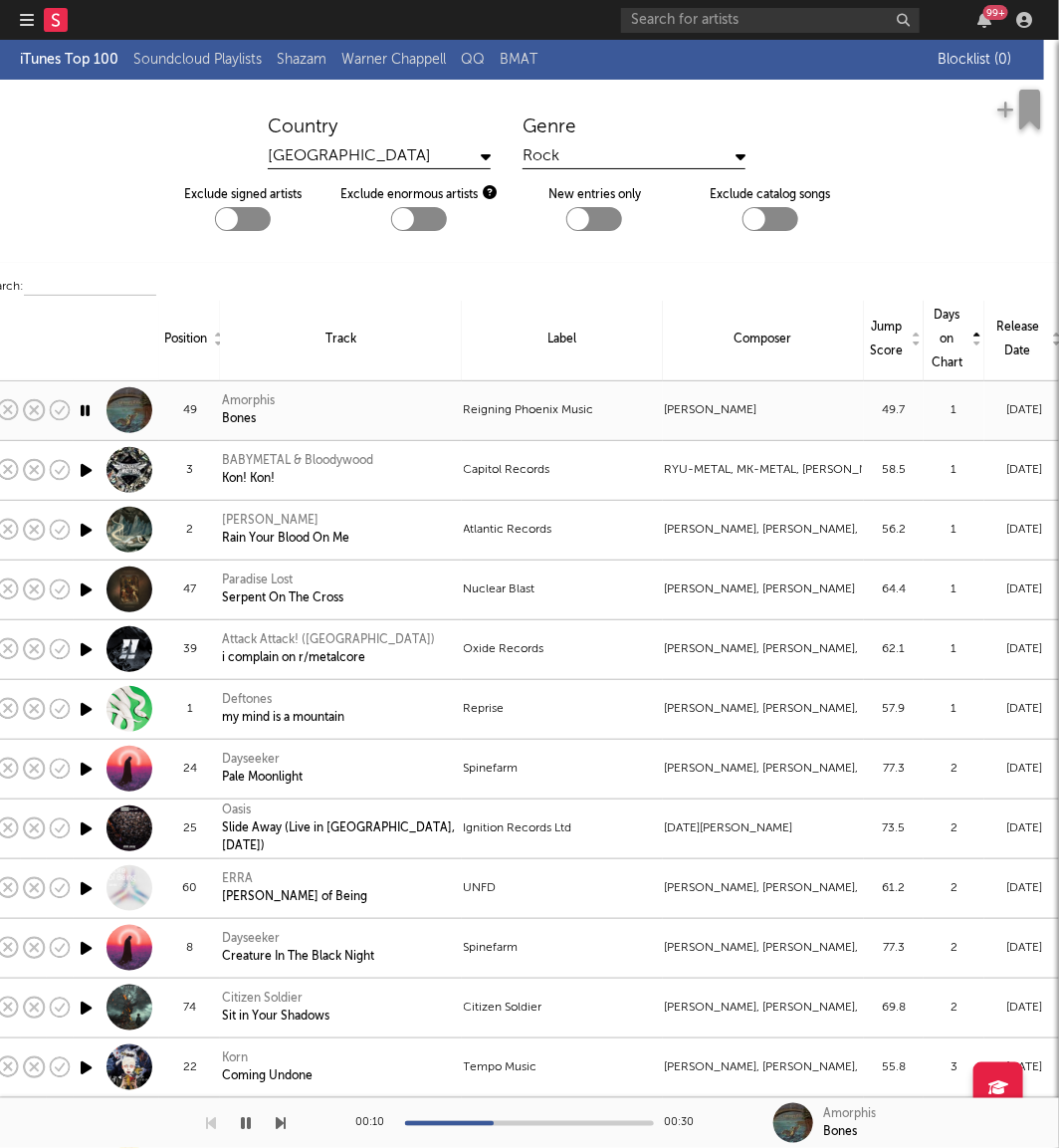 click on "Amorphis Bones" at bounding box center [340, 410] 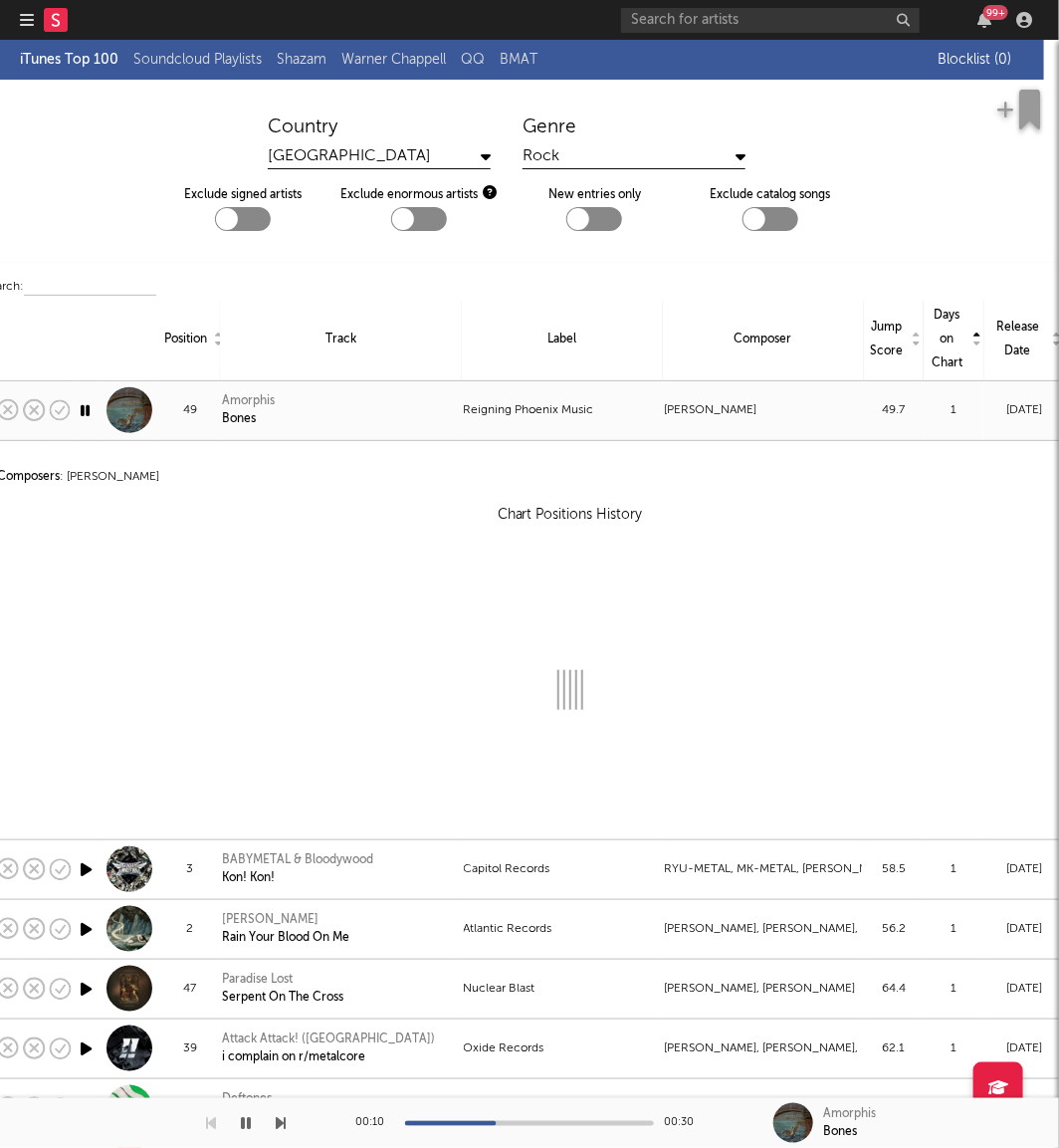 select on "View all" 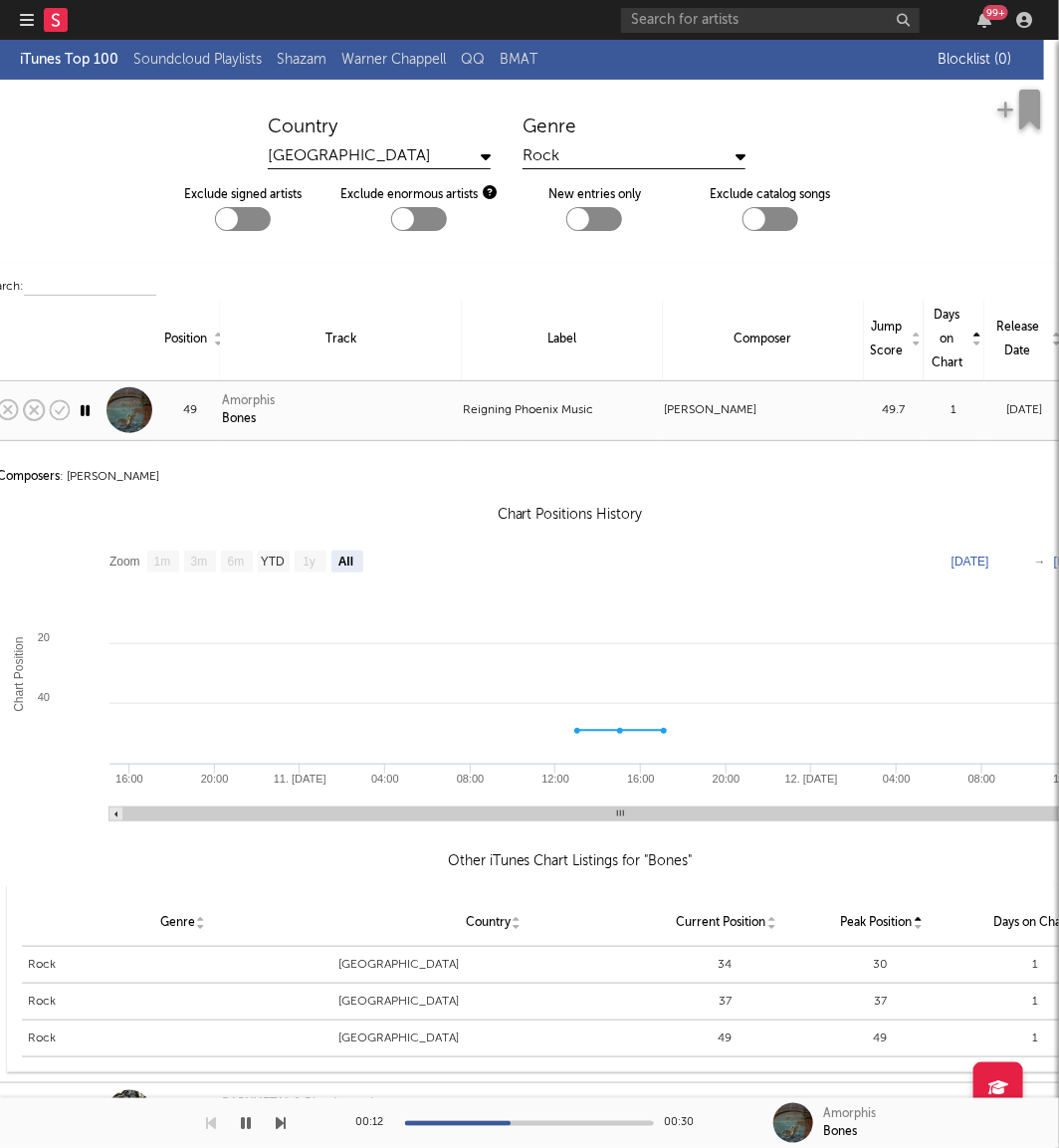 click on "Reigning Phoenix Music" at bounding box center [562, 410] 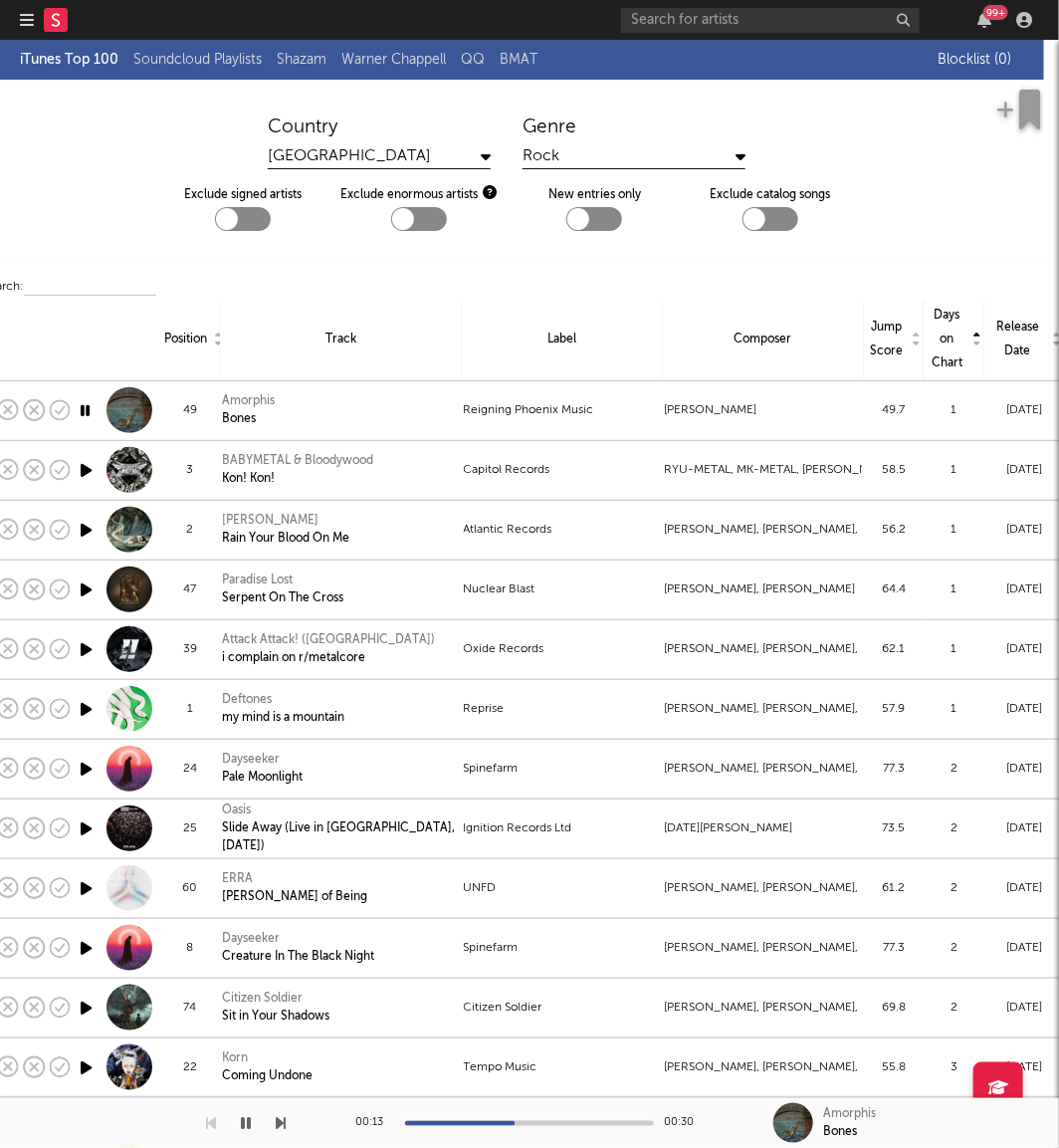click at bounding box center (243, 219) 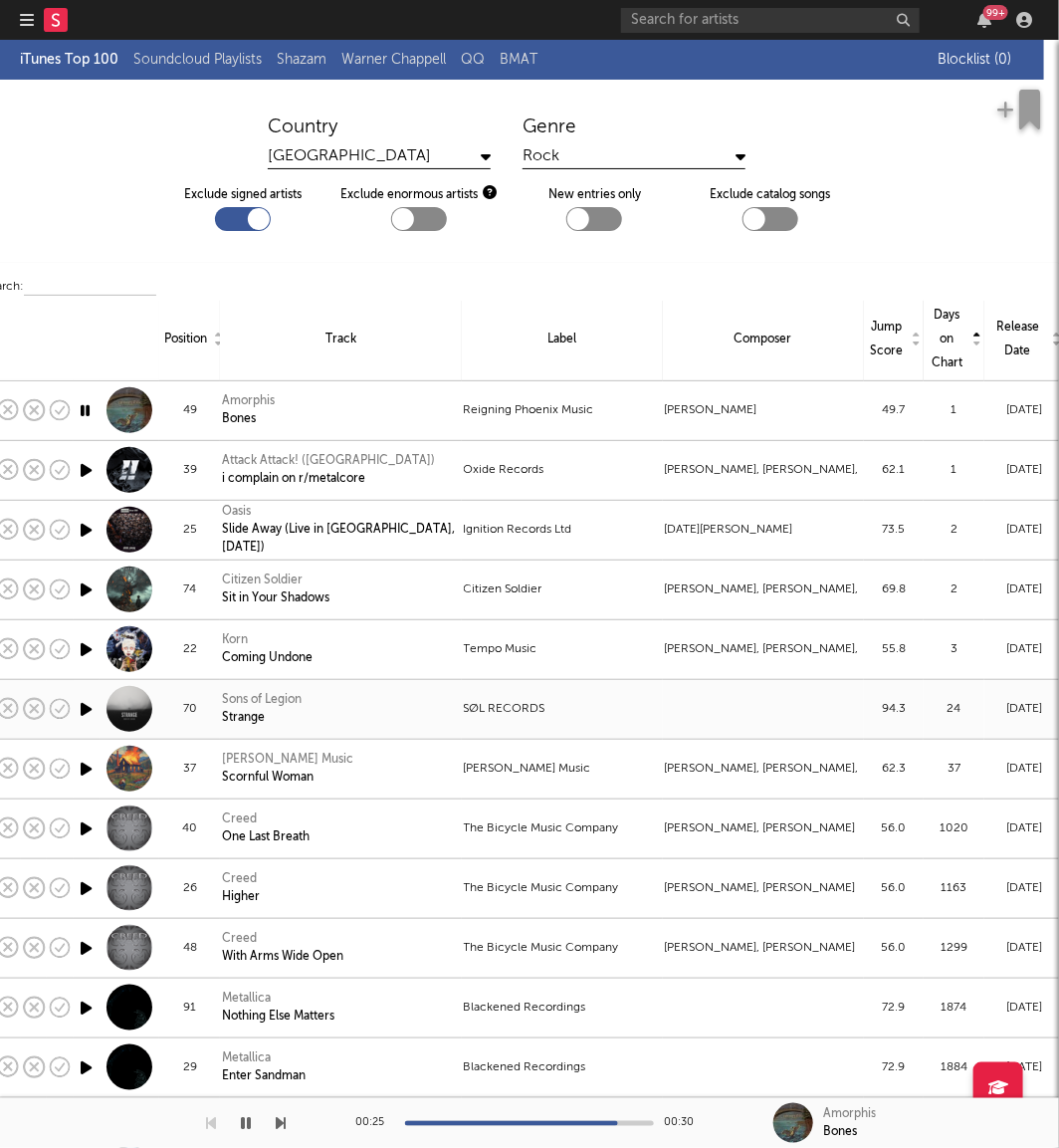 click at bounding box center (763, 709) 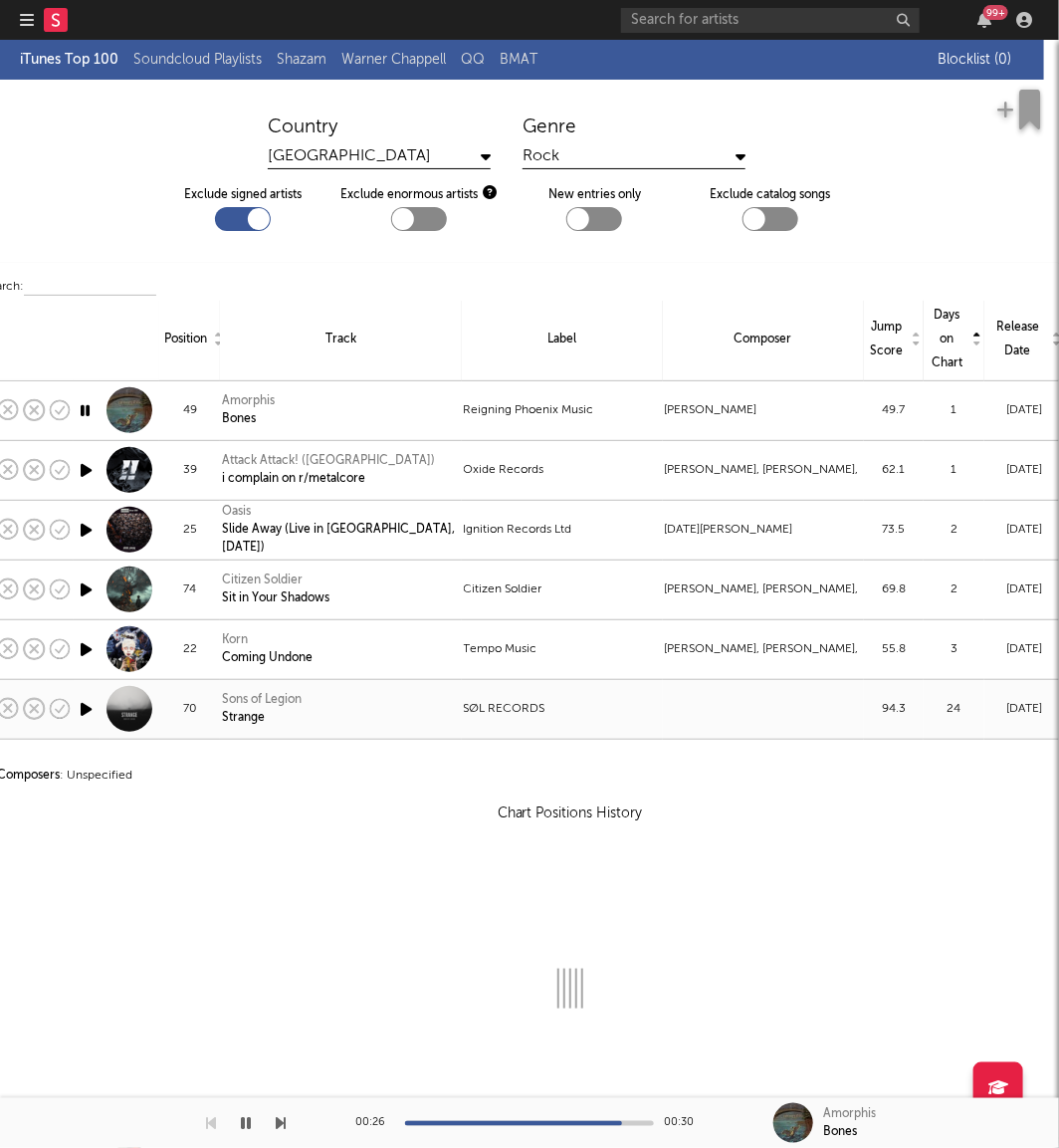 select on "View all" 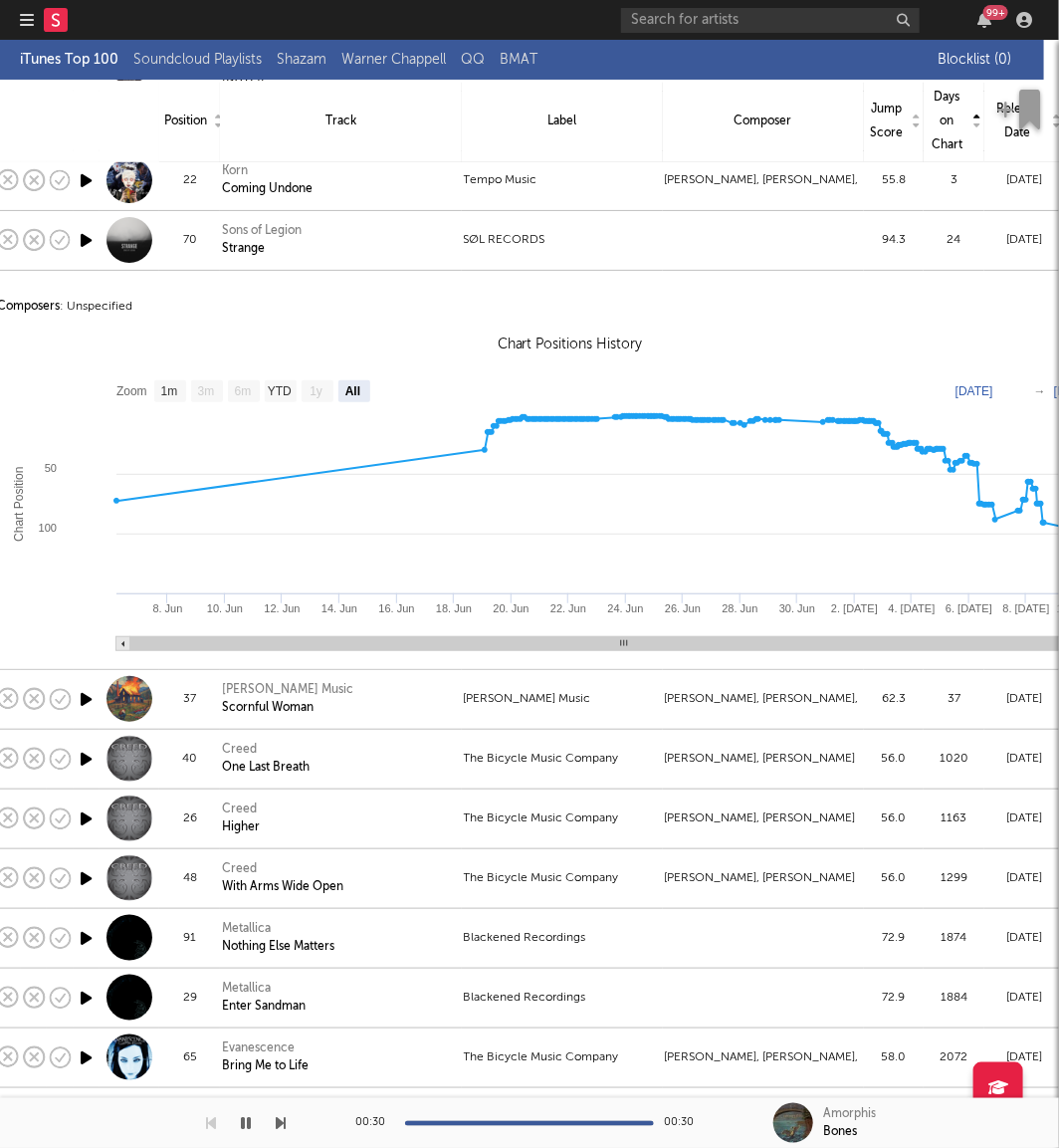 scroll, scrollTop: 0, scrollLeft: 23, axis: horizontal 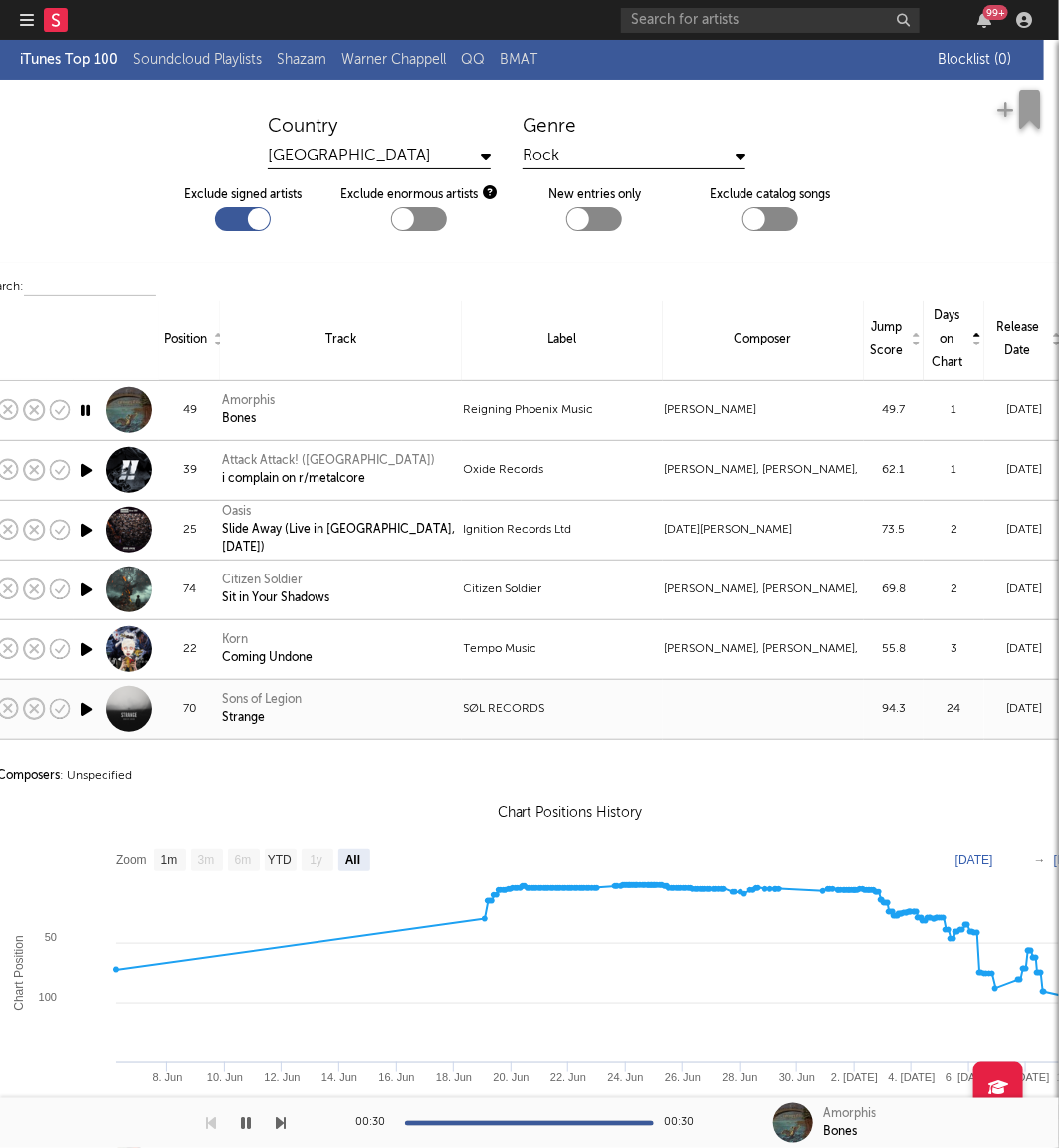 click at bounding box center [763, 709] 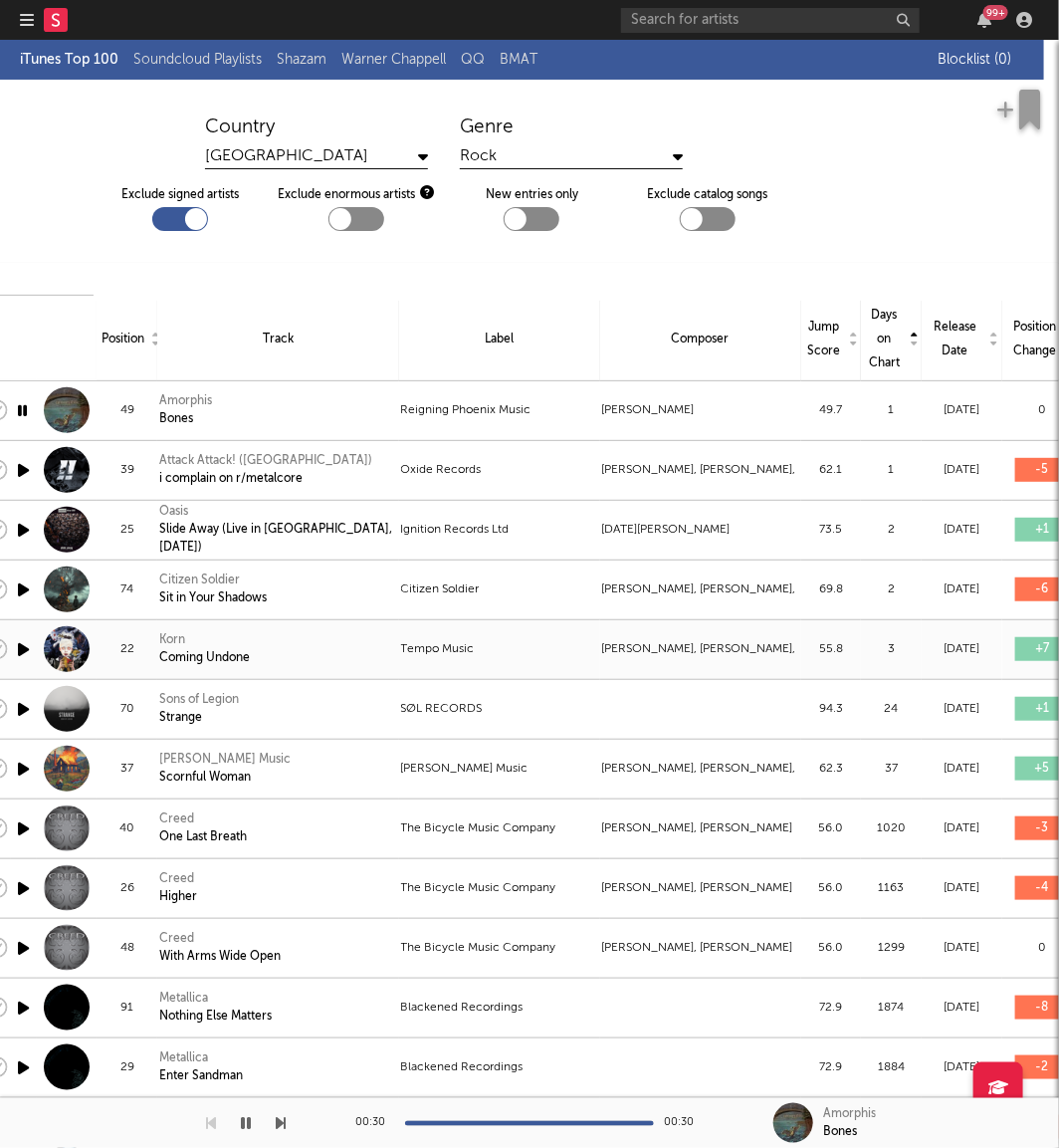 scroll, scrollTop: 0, scrollLeft: 87, axis: horizontal 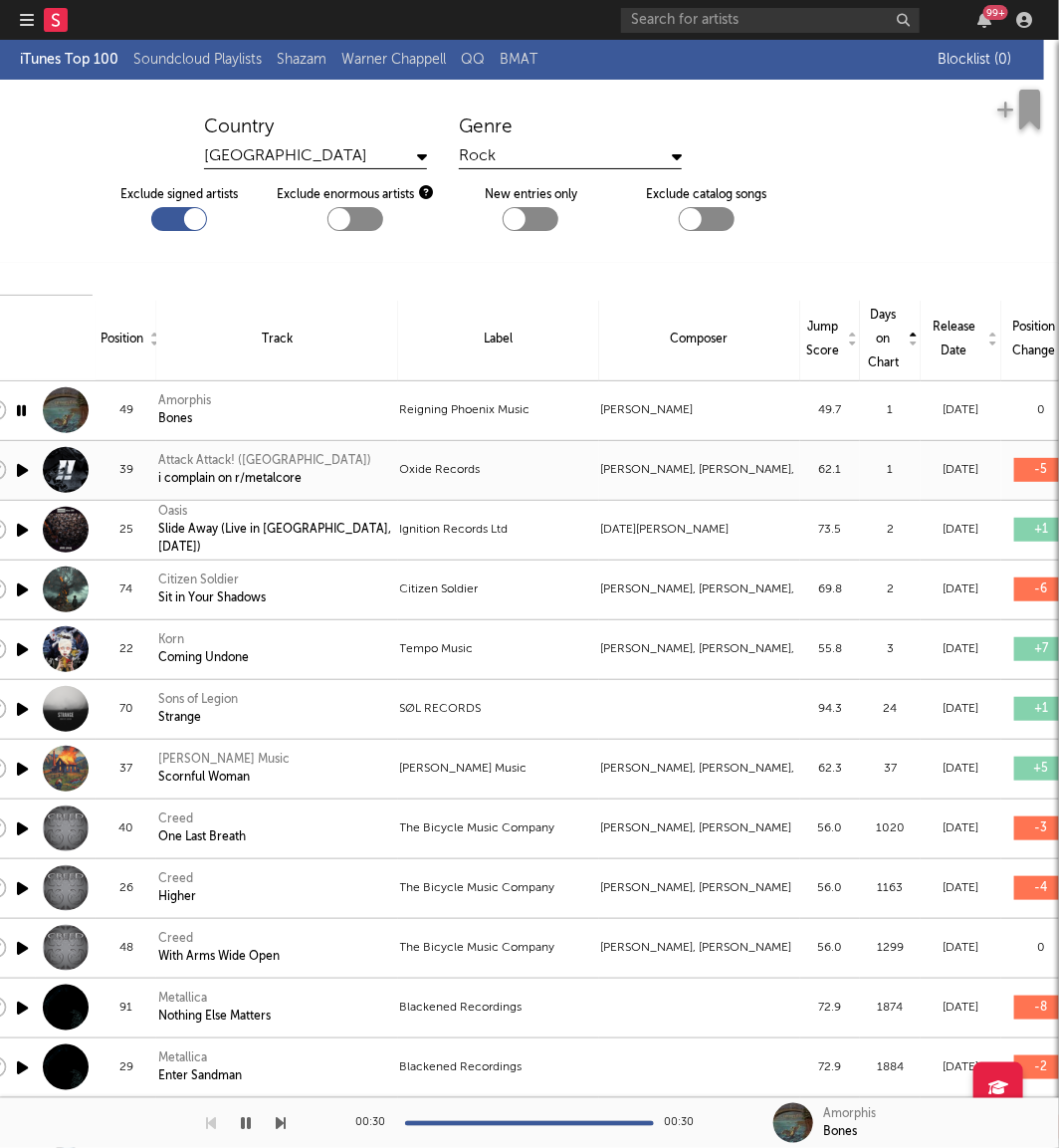 click at bounding box center [22, 470] 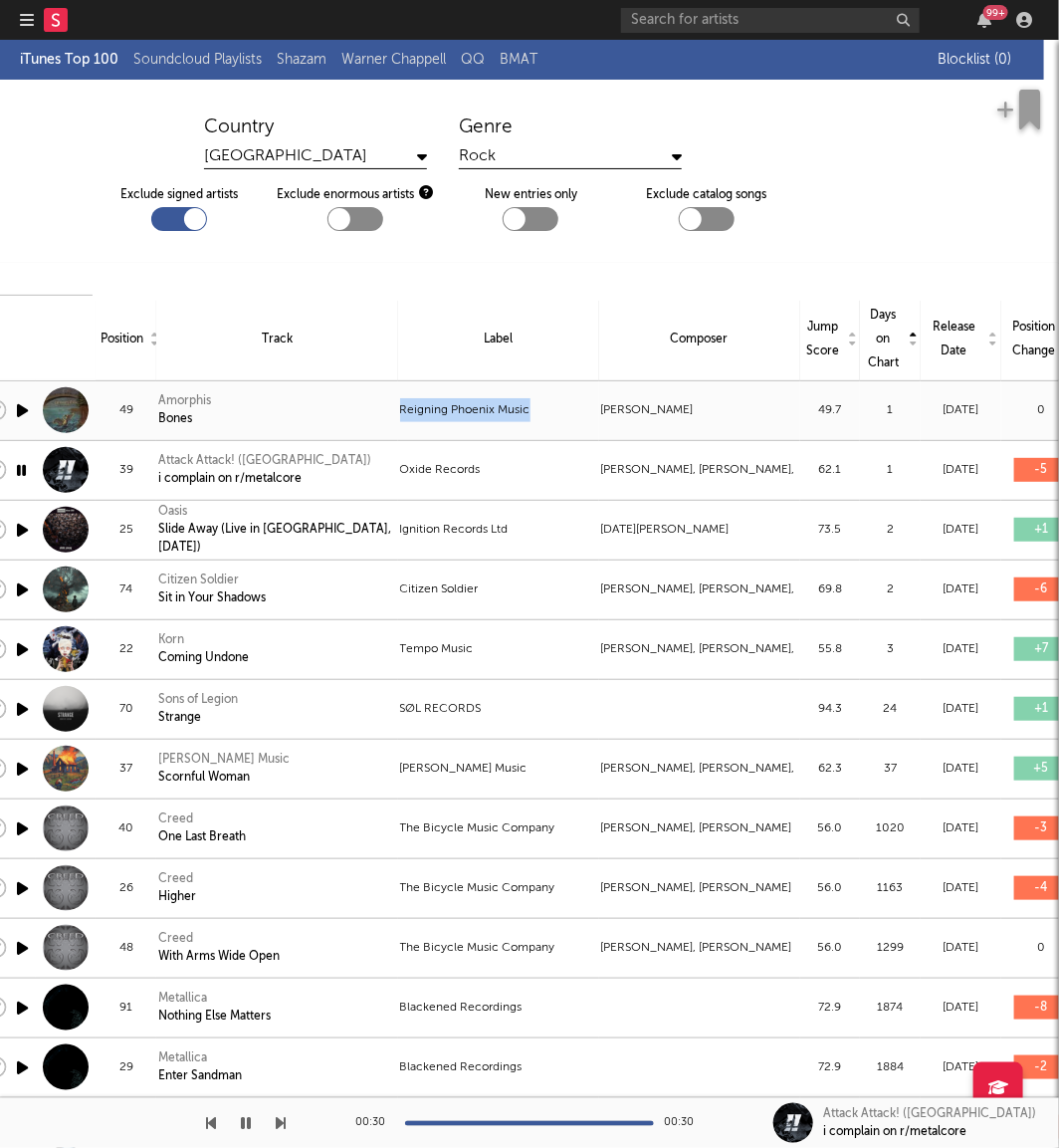 drag, startPoint x: 539, startPoint y: 410, endPoint x: 396, endPoint y: 411, distance: 143.0035 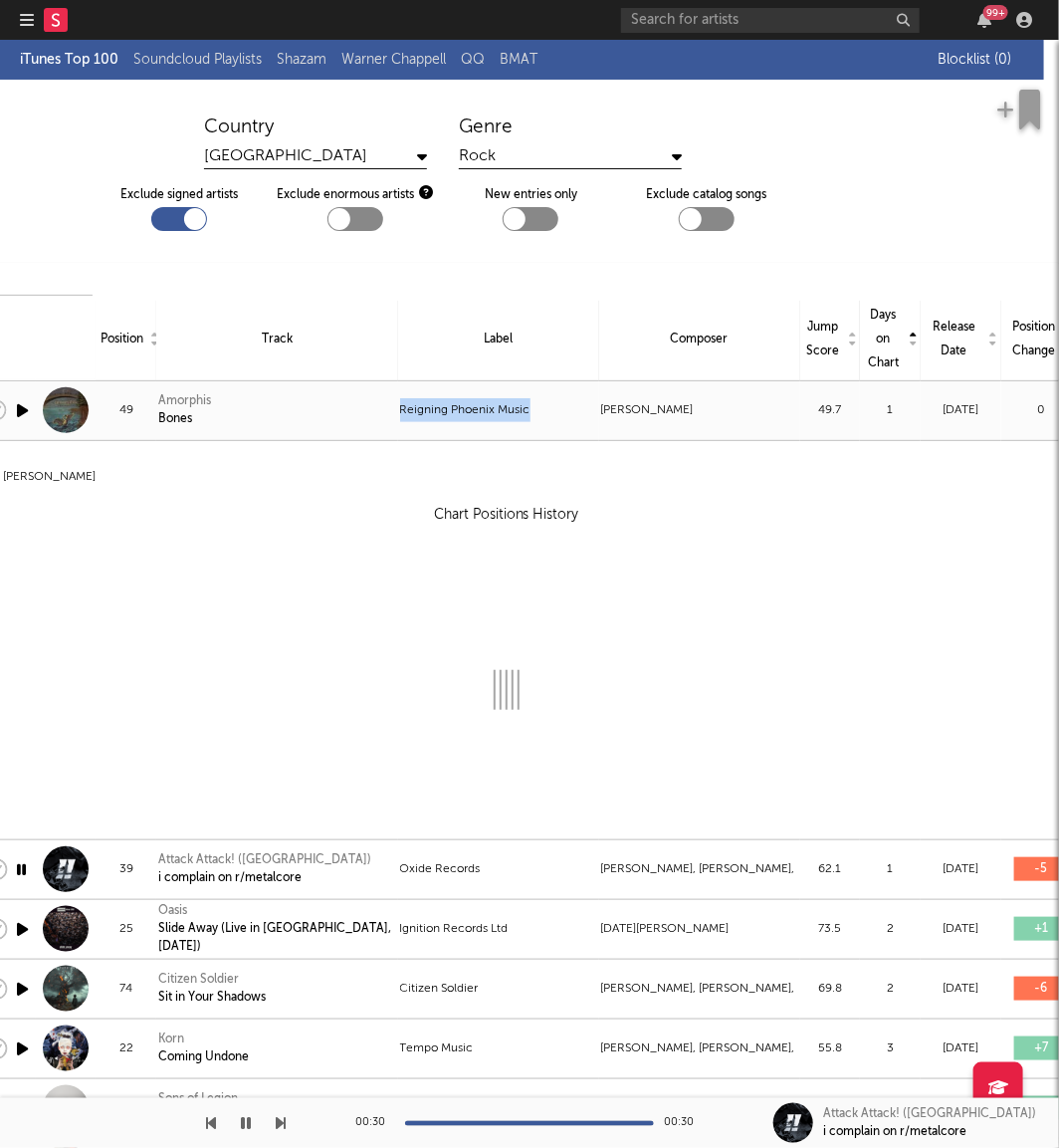 copy on "Reigning Phoenix Music" 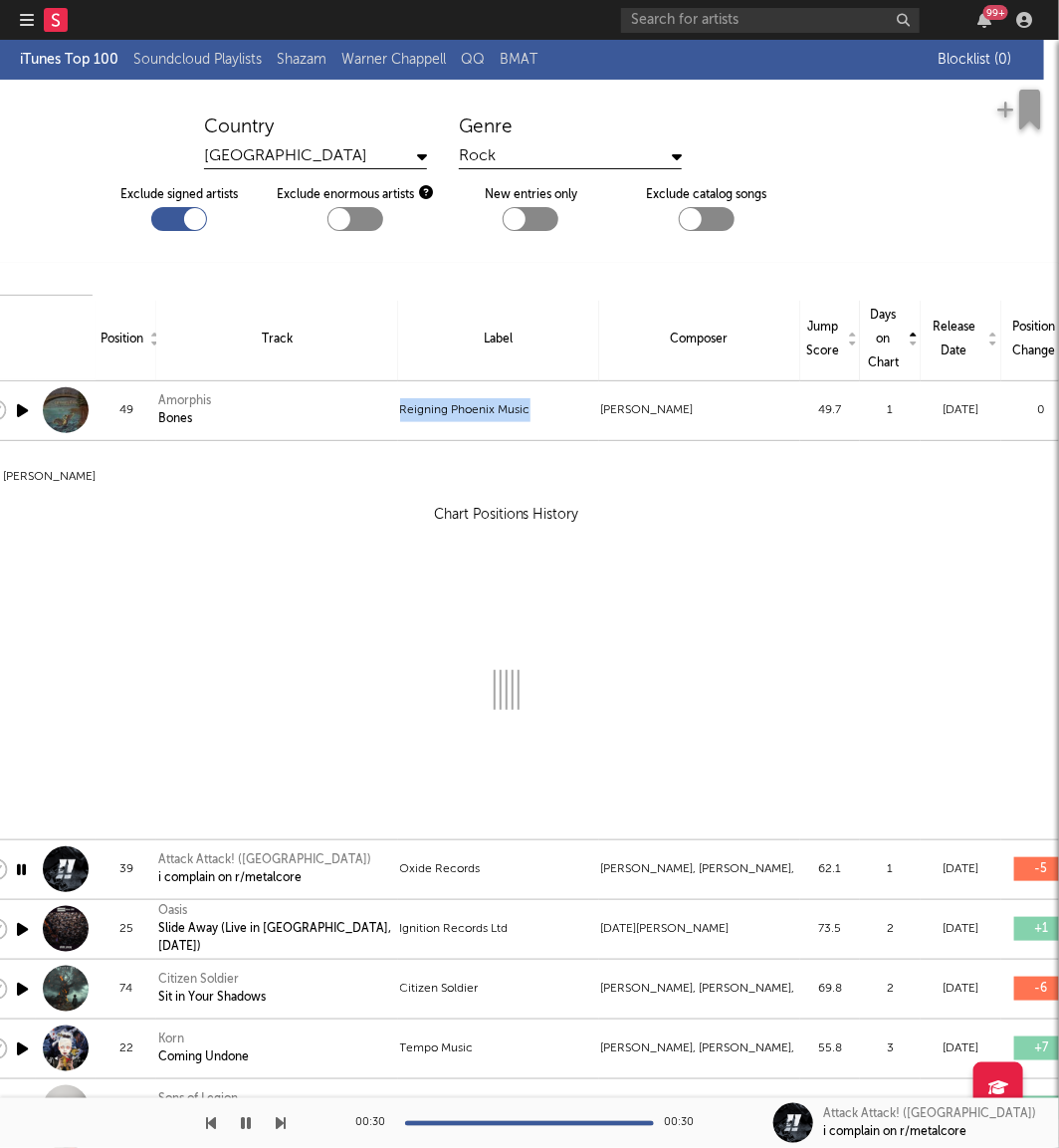 select on "View all" 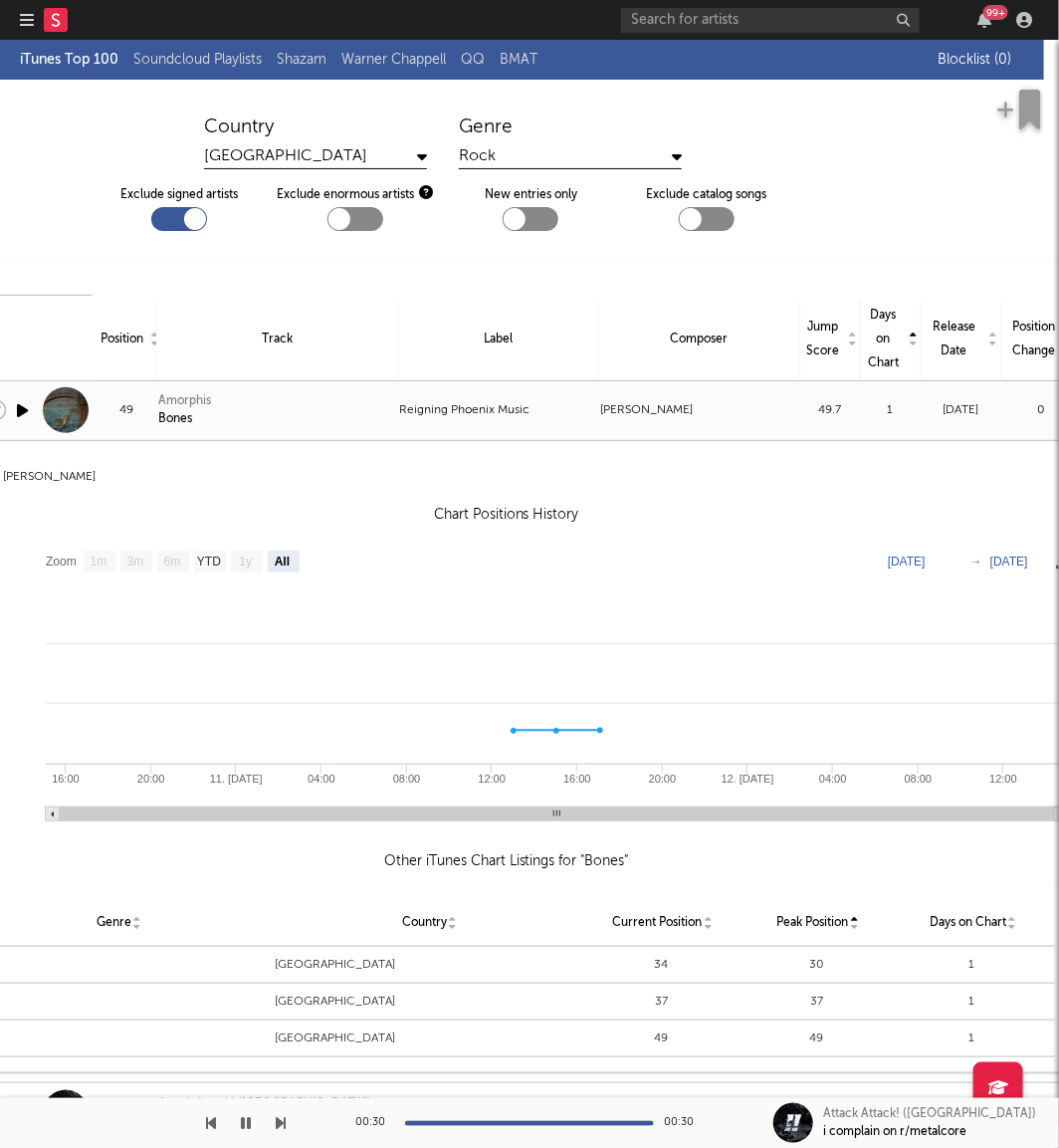 click on "Amorphis Bones" at bounding box center (277, 410) 